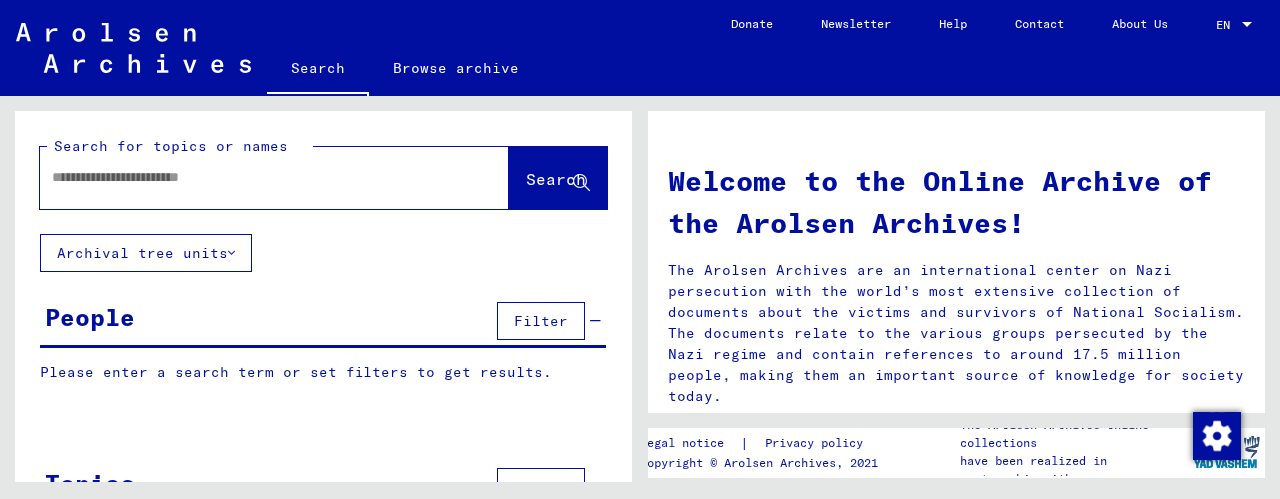 scroll, scrollTop: 0, scrollLeft: 0, axis: both 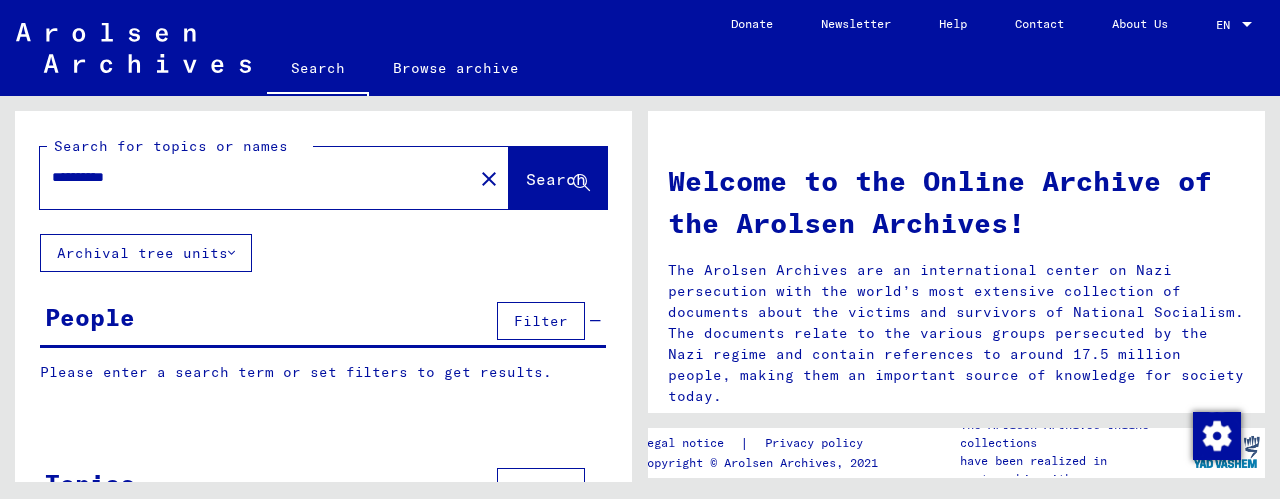 click on "Search" 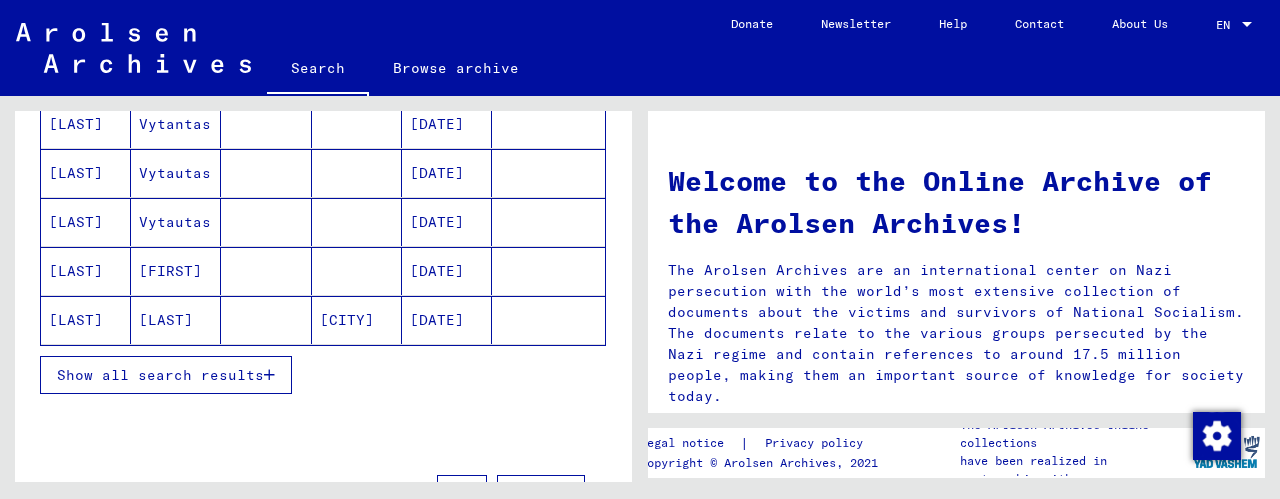 scroll, scrollTop: 342, scrollLeft: 0, axis: vertical 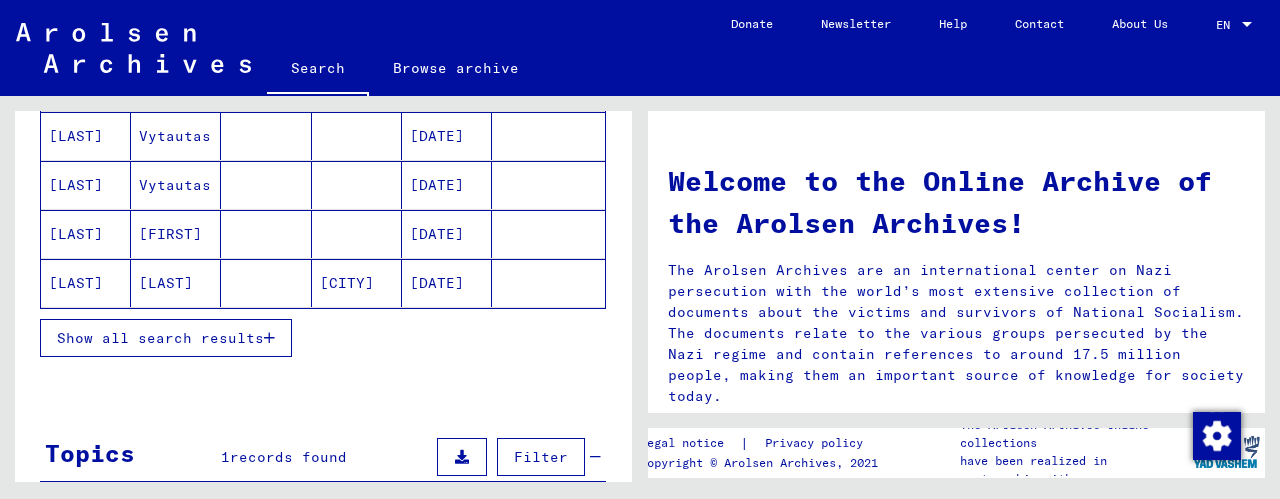 click on "Show all search results" at bounding box center [160, 338] 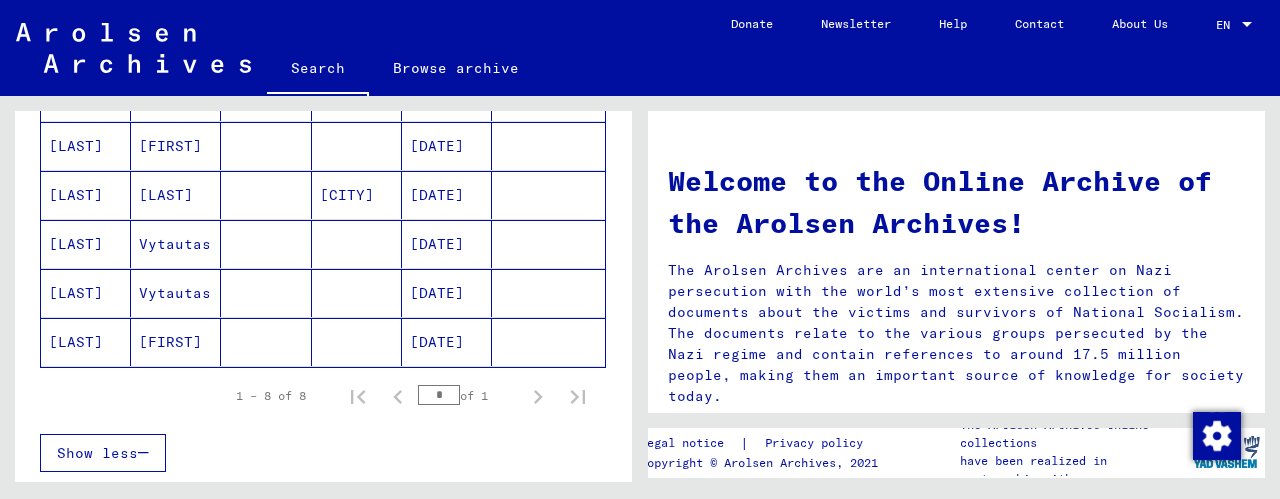 scroll, scrollTop: 457, scrollLeft: 0, axis: vertical 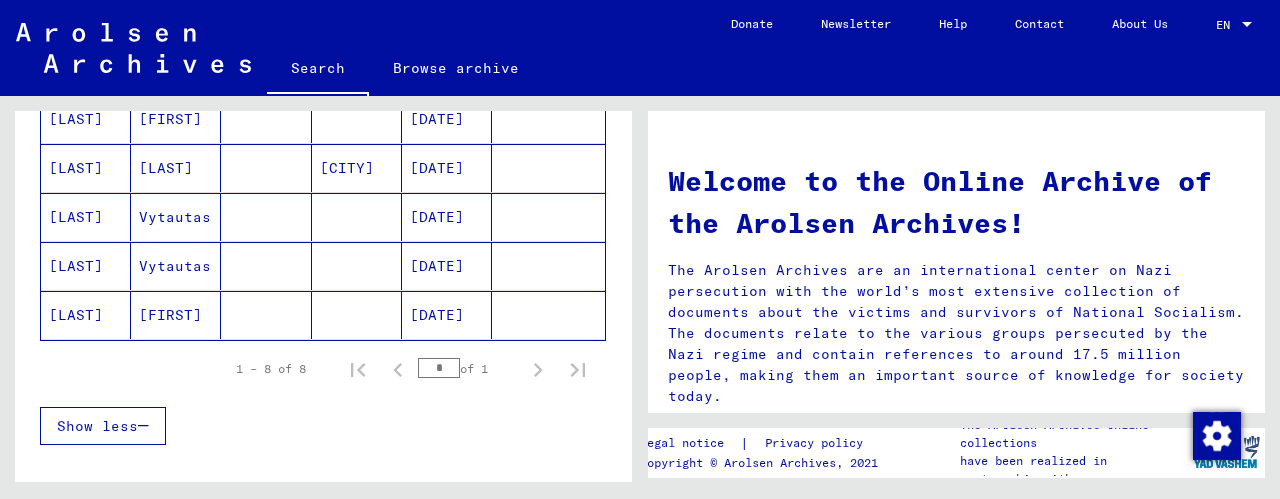 click on "Vytautas" at bounding box center [176, 315] 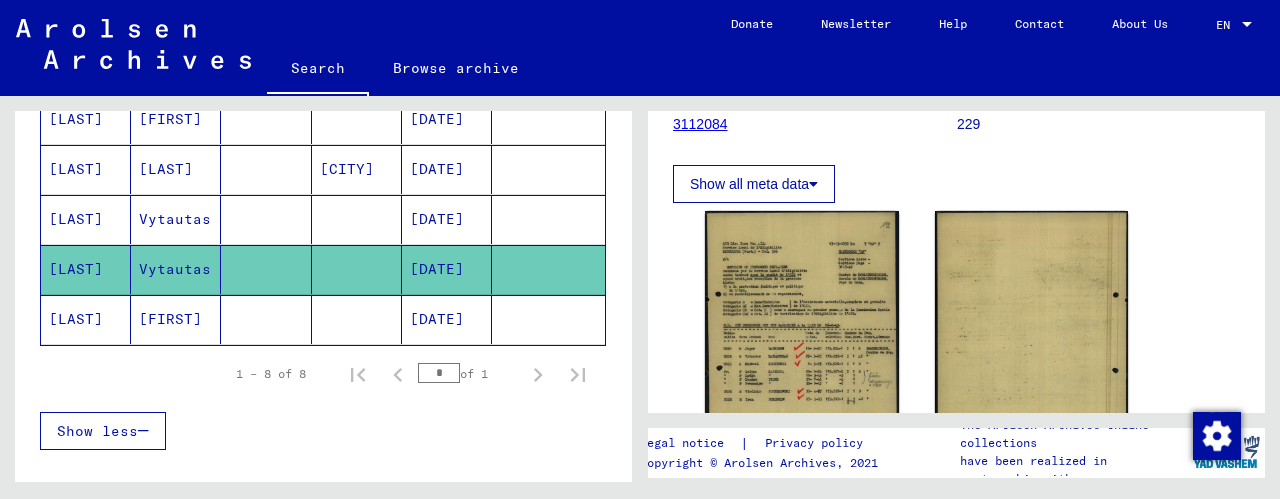 scroll, scrollTop: 288, scrollLeft: 0, axis: vertical 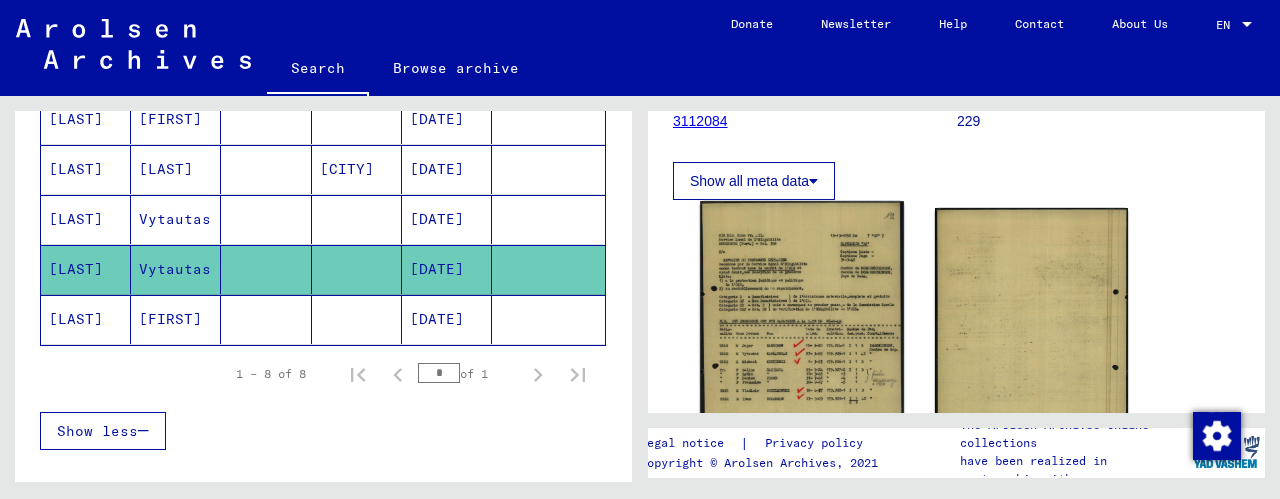 click 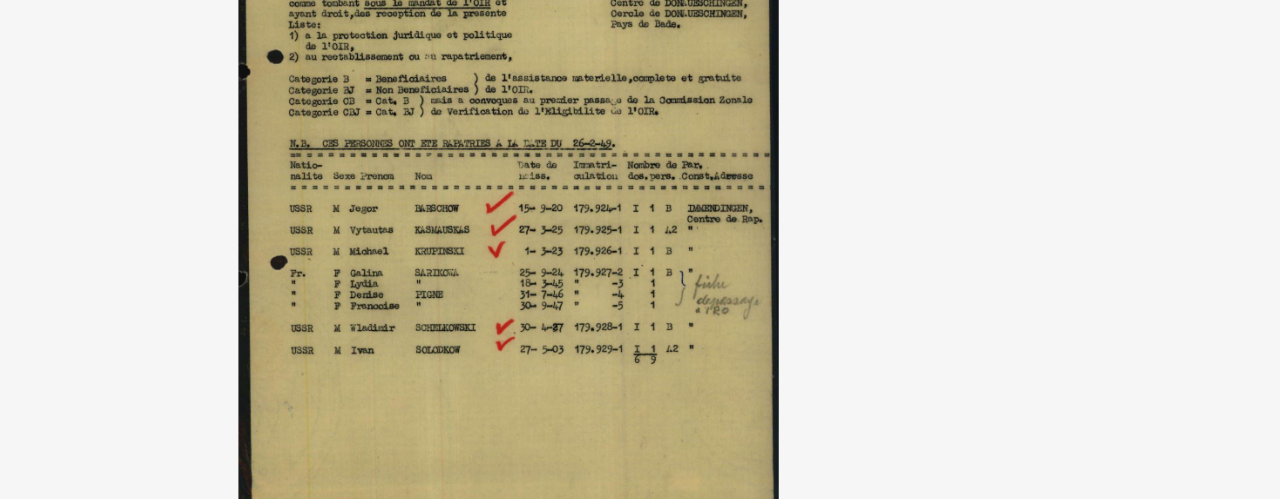 scroll, scrollTop: 0, scrollLeft: 0, axis: both 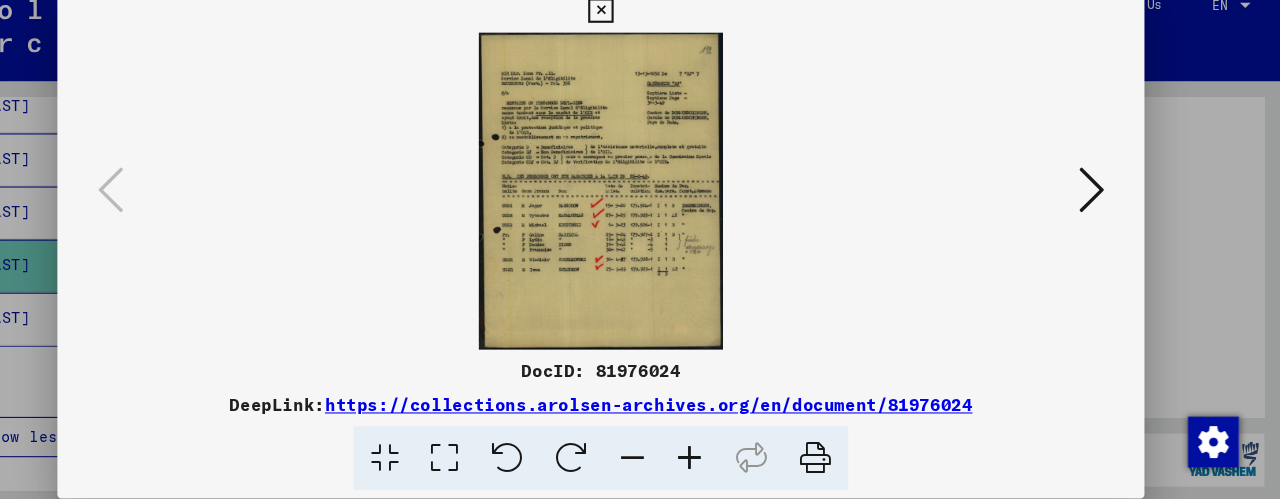 click at bounding box center [1102, 198] 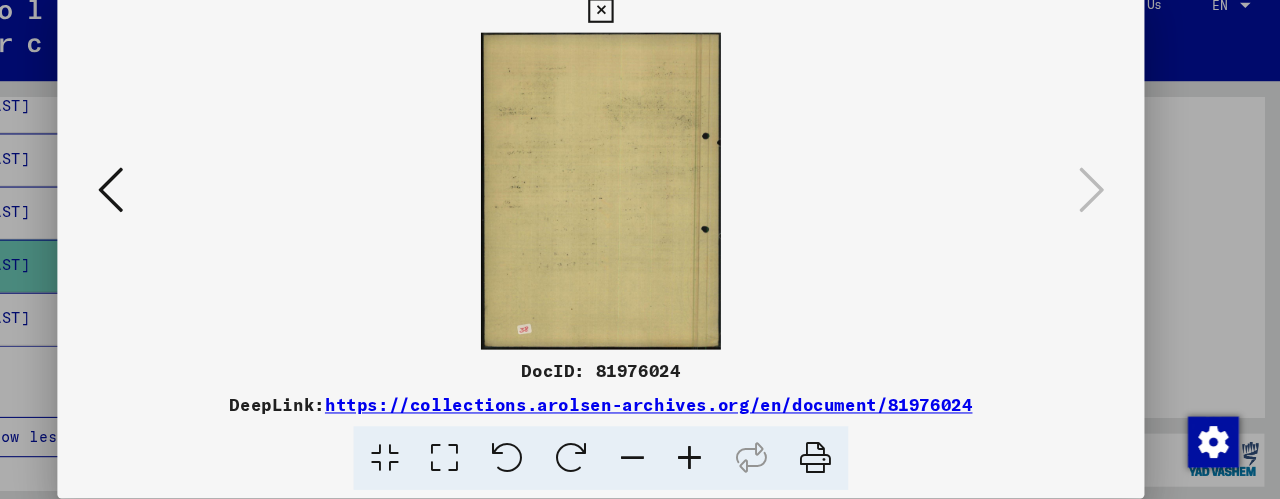 click at bounding box center [639, 30] 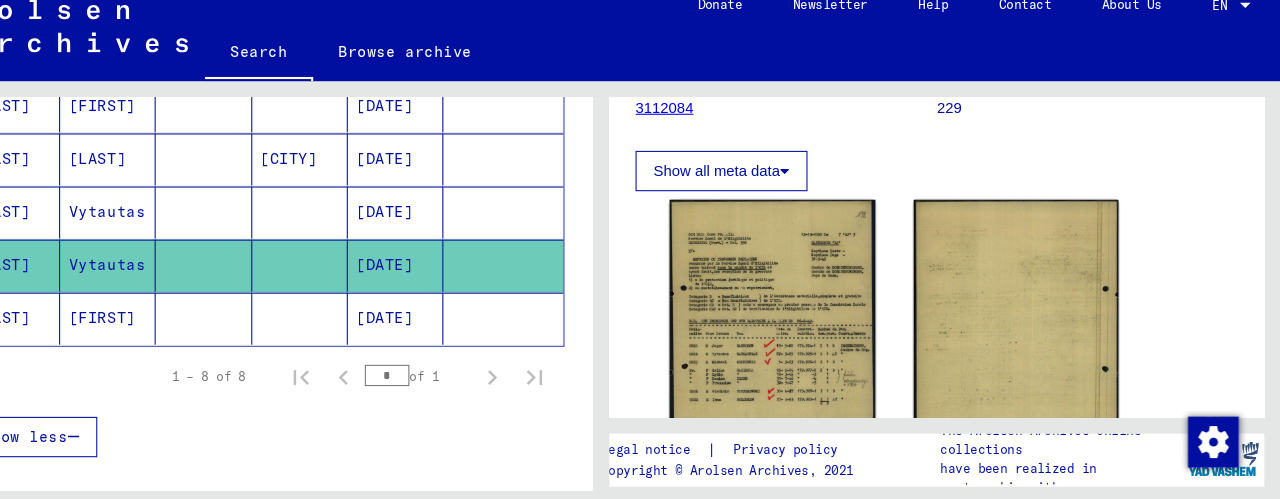click 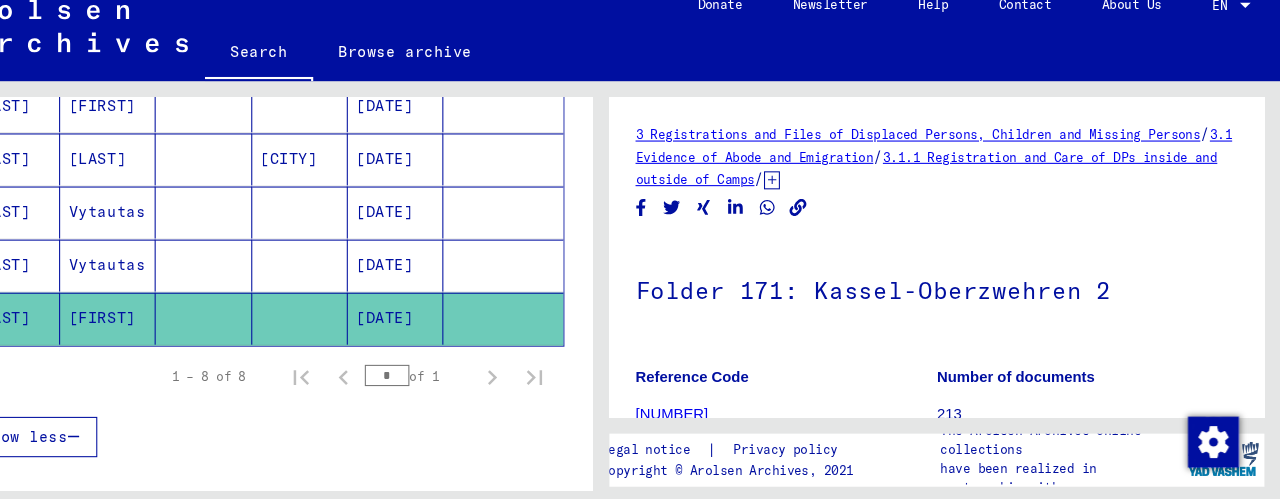 scroll, scrollTop: 0, scrollLeft: 0, axis: both 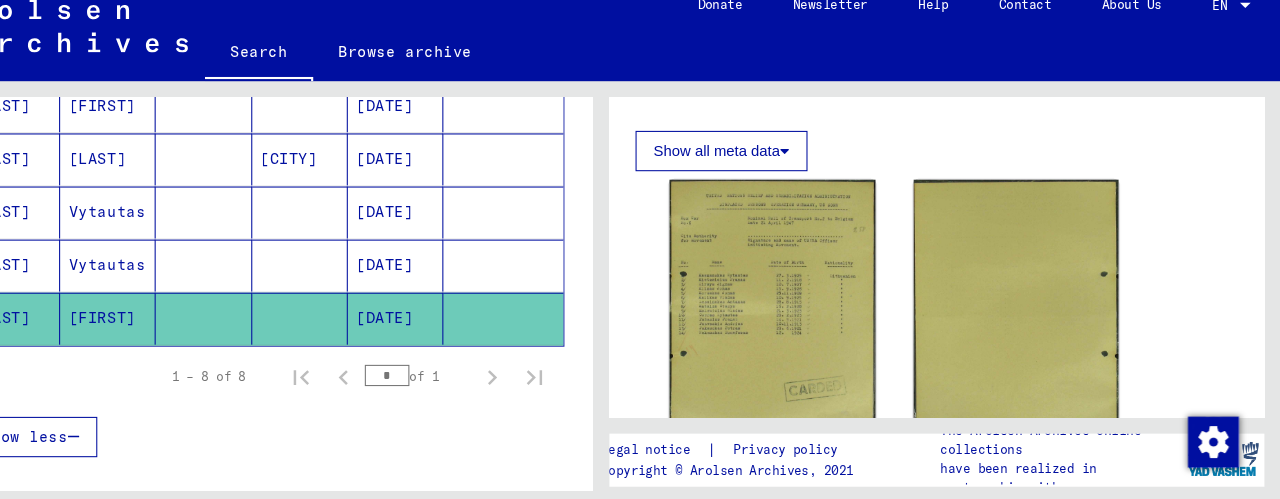 click on "[DATE]" at bounding box center (447, 269) 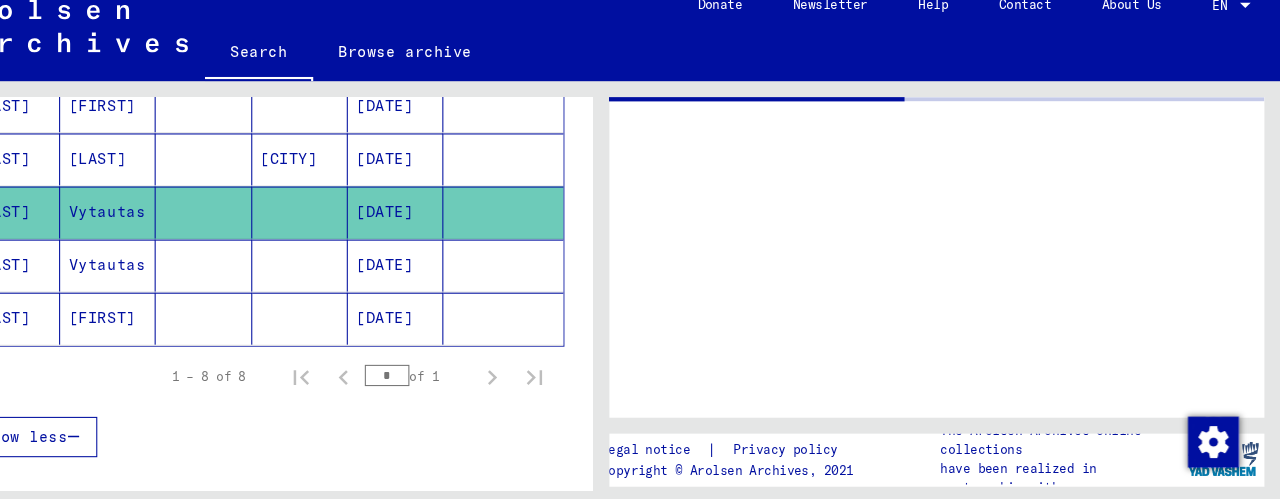 scroll, scrollTop: 0, scrollLeft: 0, axis: both 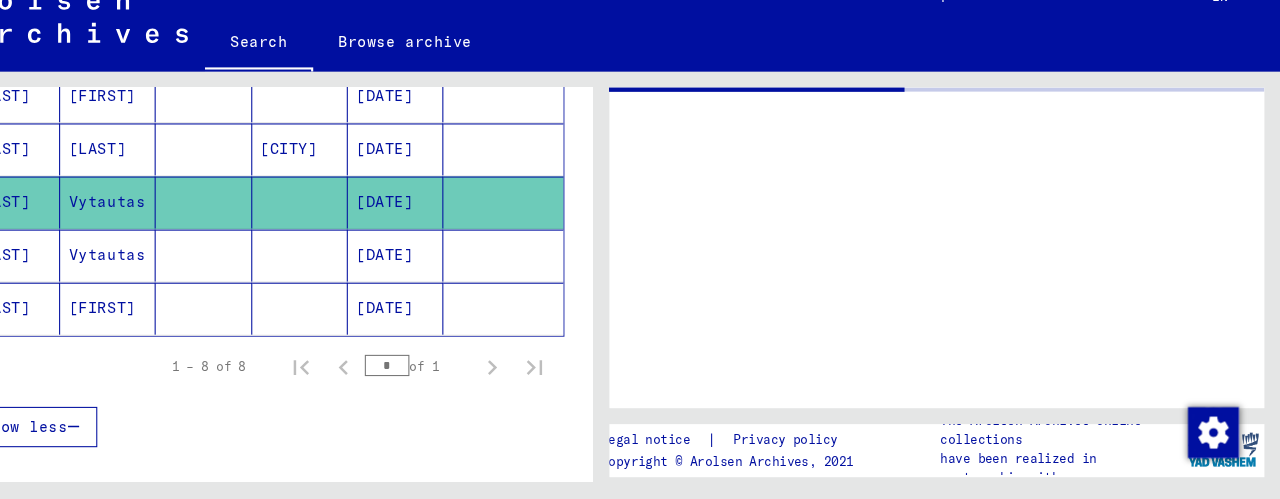 click on "Vytautas" 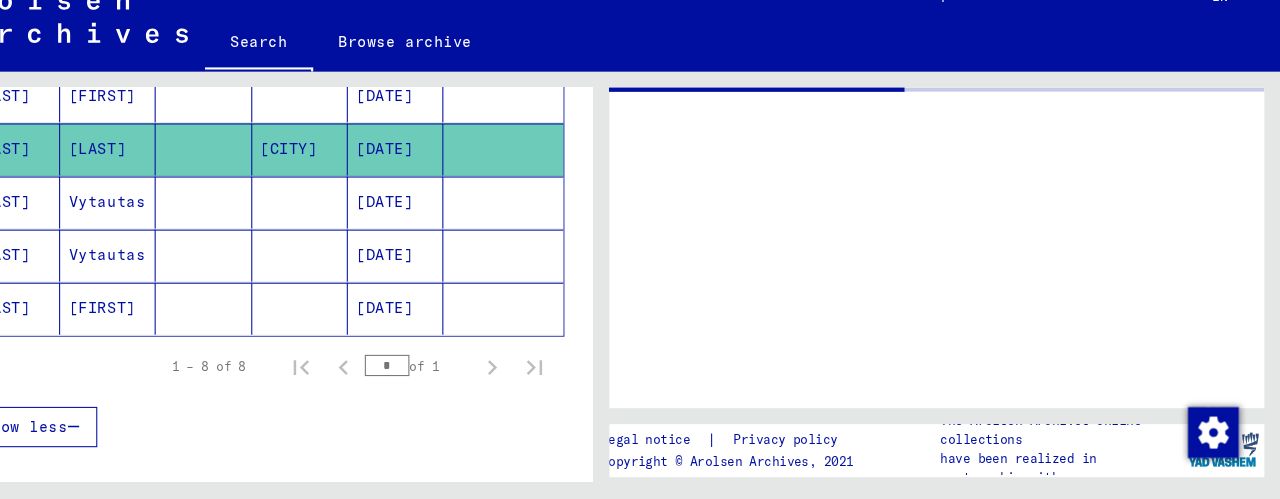 click on "[DATE]" at bounding box center [447, 269] 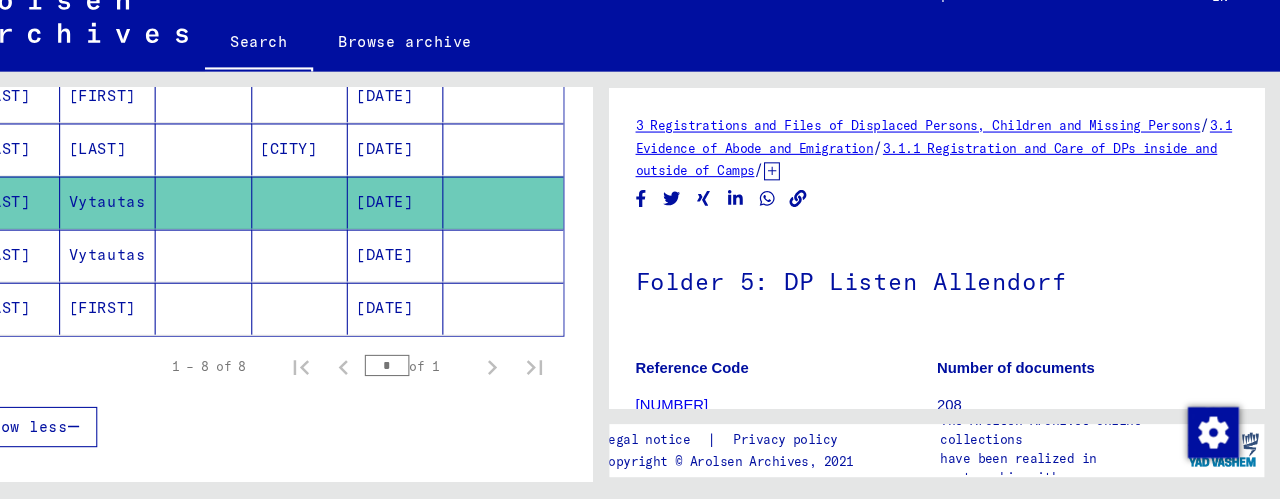 scroll, scrollTop: 0, scrollLeft: 0, axis: both 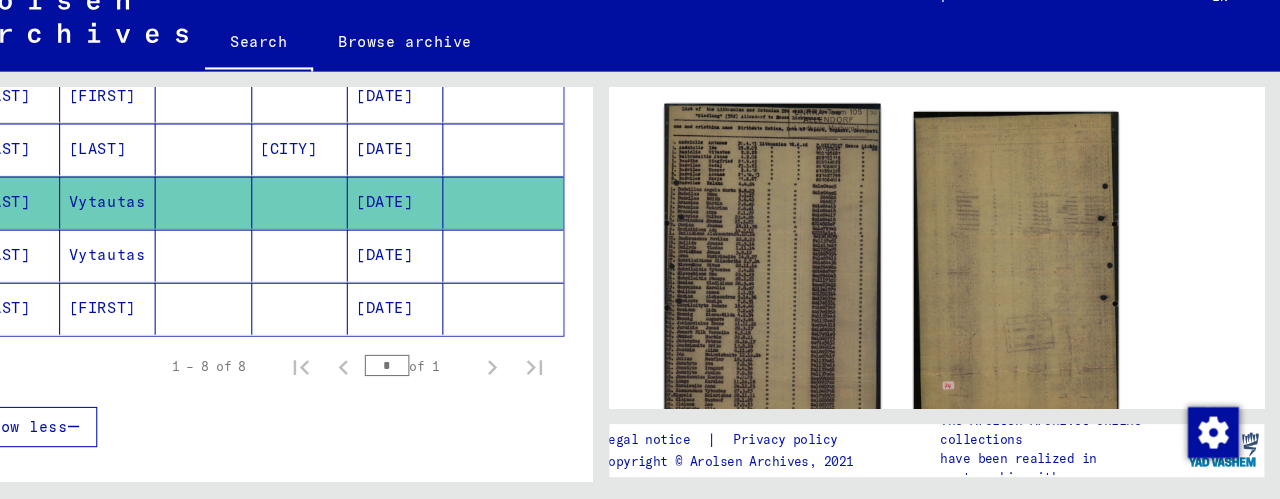 click 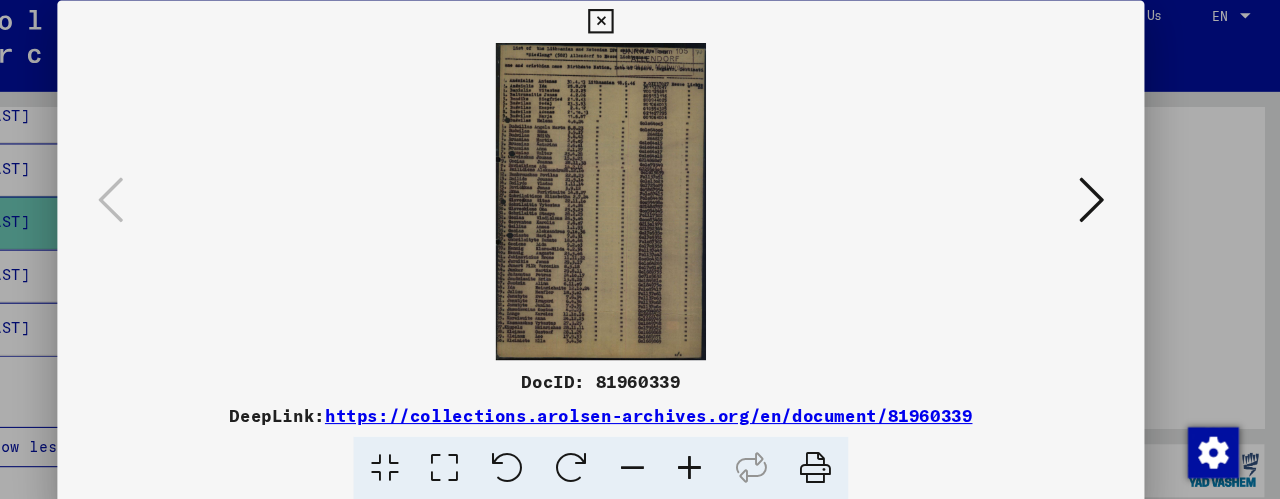 scroll, scrollTop: 0, scrollLeft: 0, axis: both 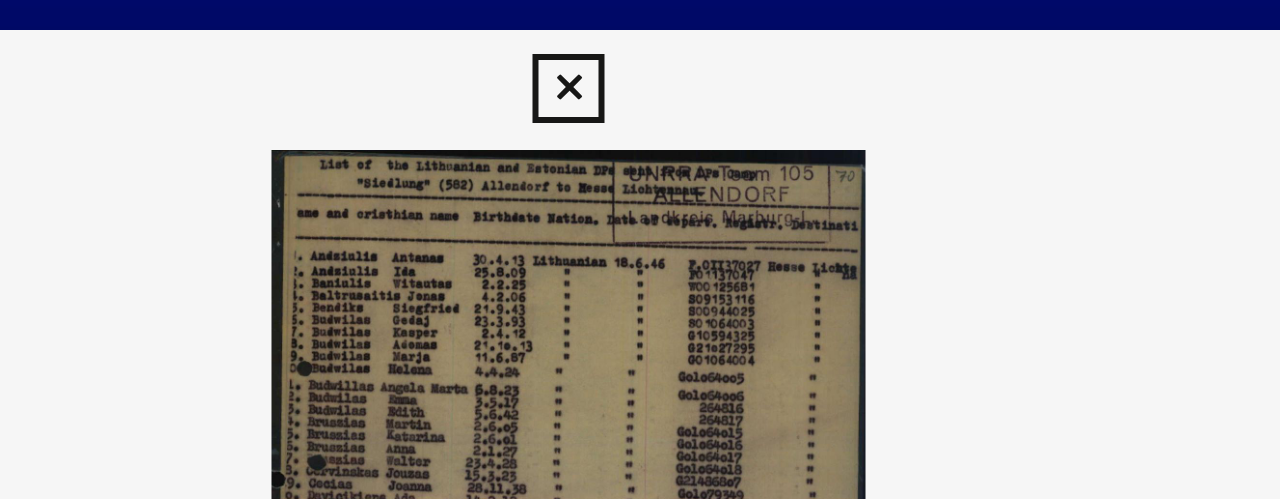 click at bounding box center [639, 30] 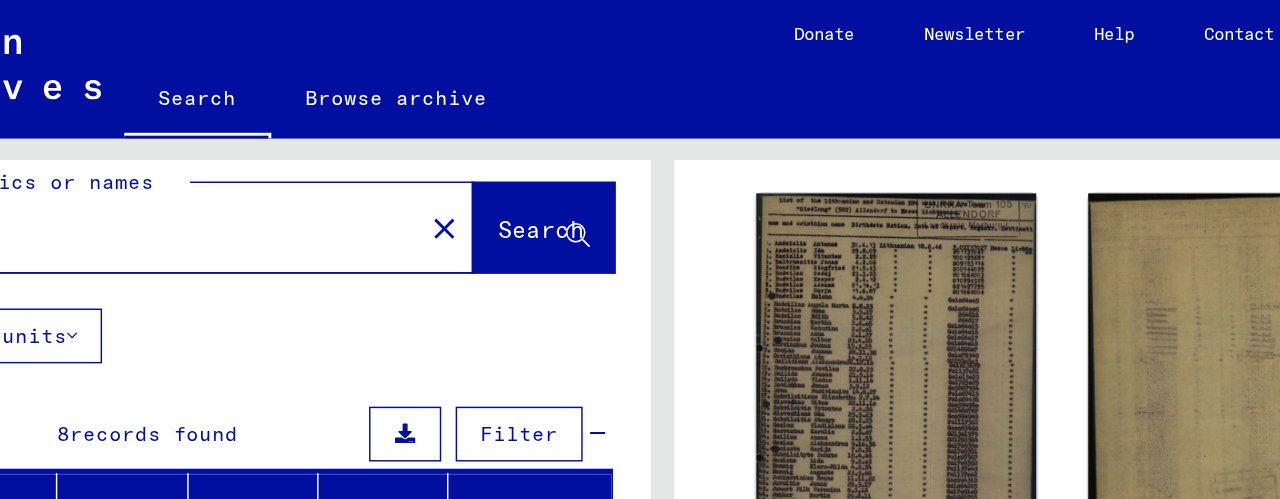 scroll, scrollTop: 0, scrollLeft: 0, axis: both 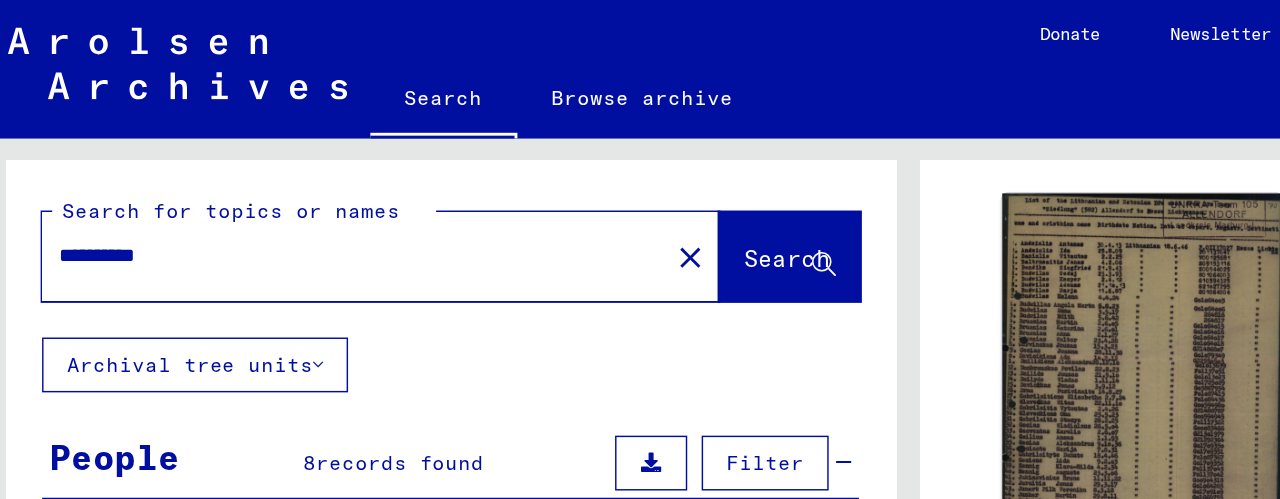click on "**********" at bounding box center [256, 177] 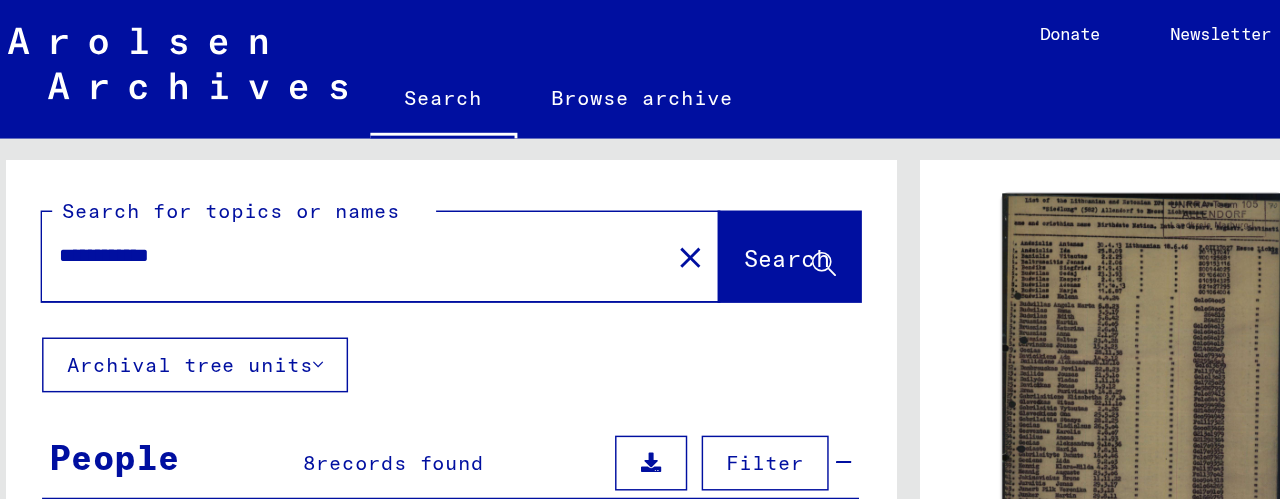 click on "Search" 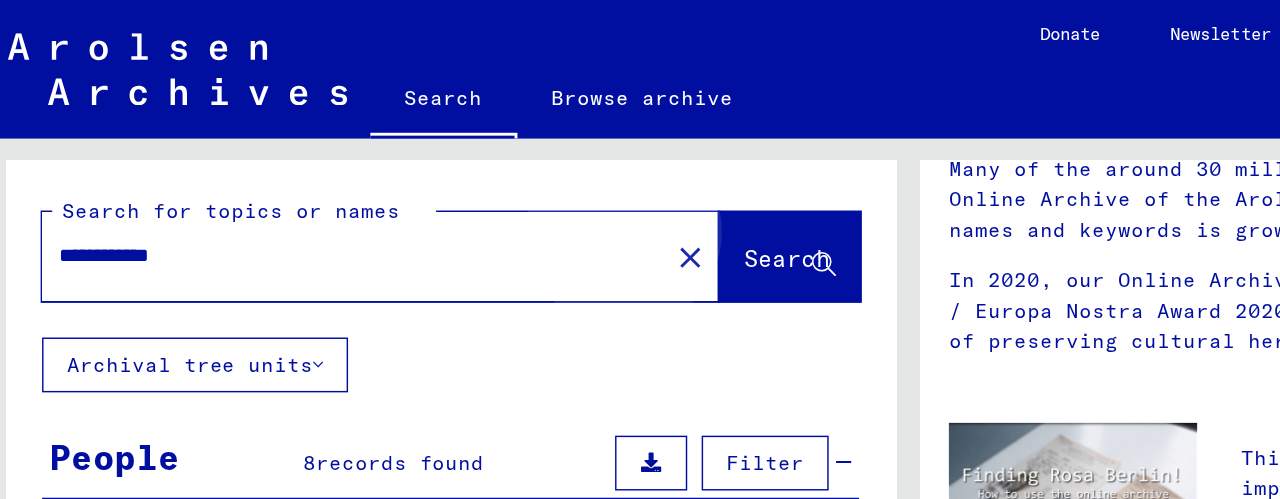 scroll, scrollTop: 0, scrollLeft: 0, axis: both 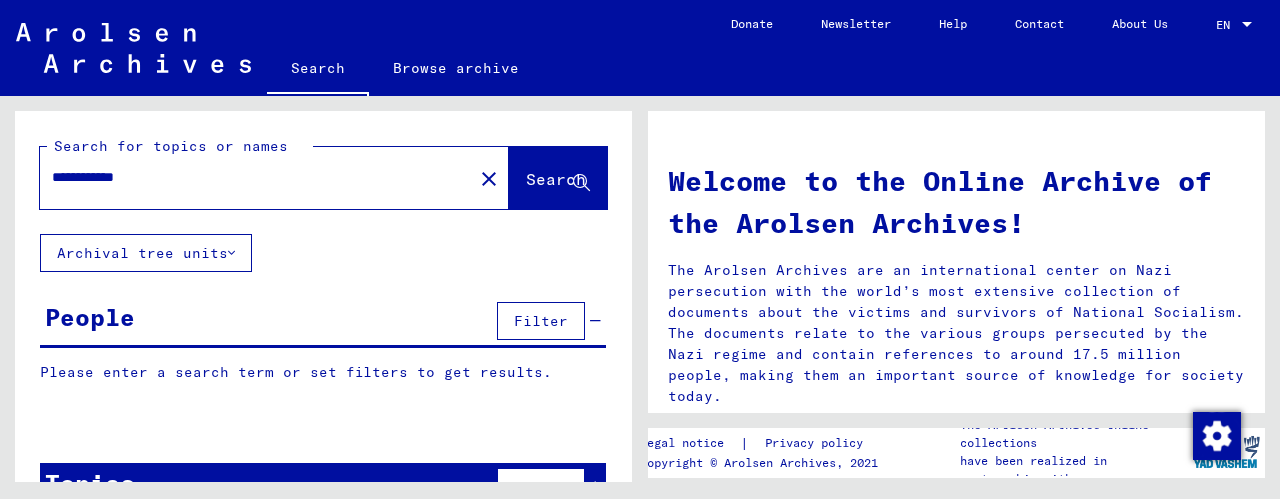 click on "**********" at bounding box center [250, 177] 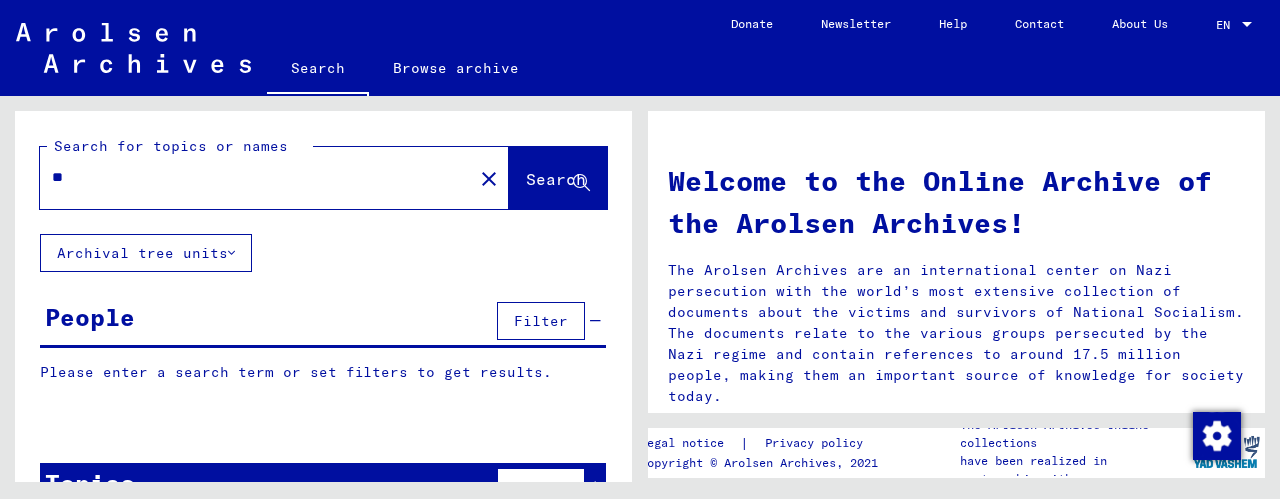 type on "*" 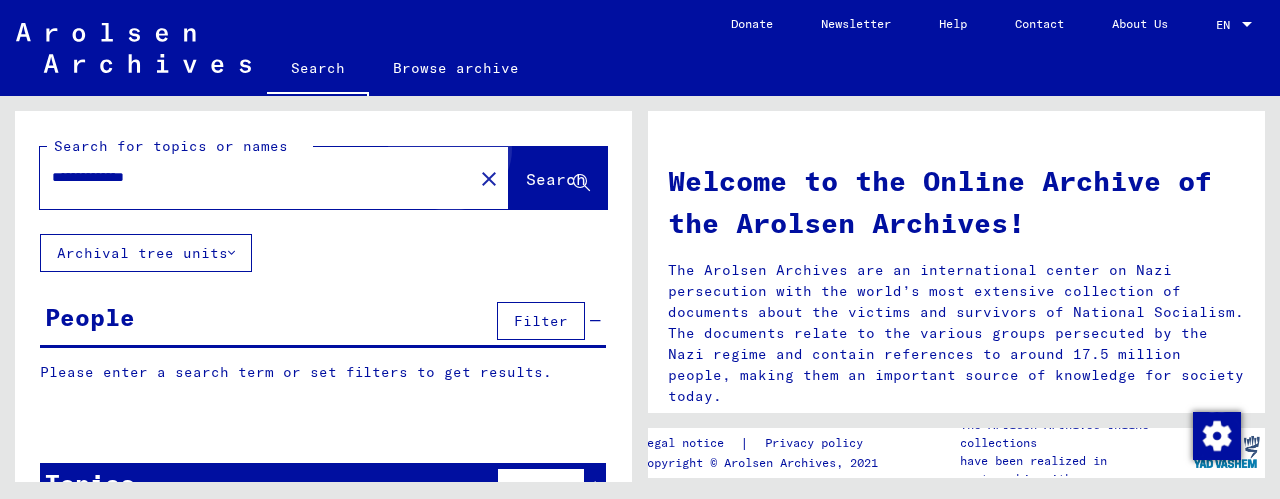 click on "Search" 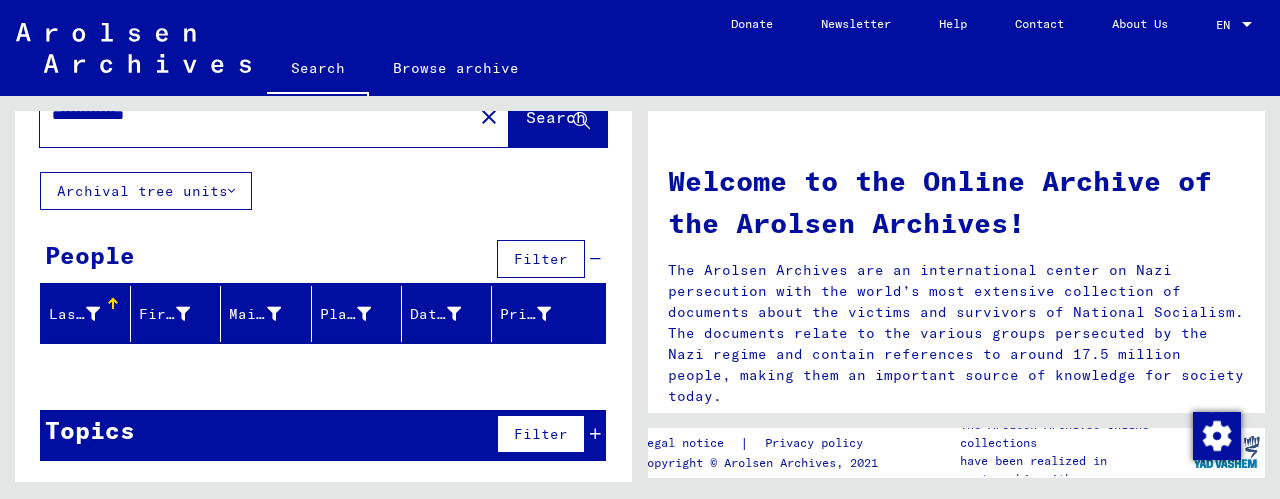 scroll, scrollTop: 0, scrollLeft: 0, axis: both 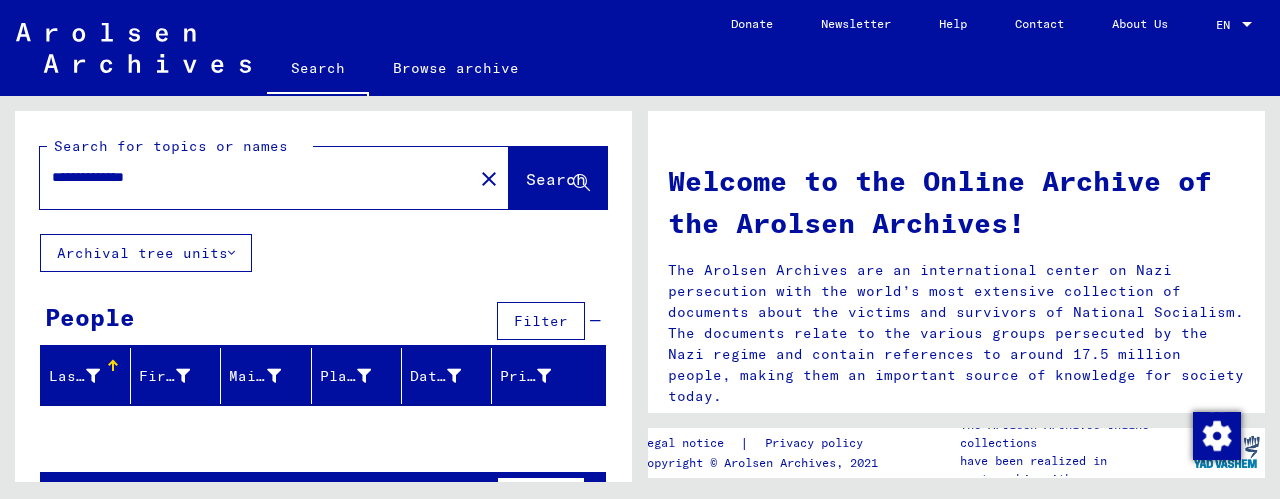 drag, startPoint x: 188, startPoint y: 176, endPoint x: 0, endPoint y: 170, distance: 188.09572 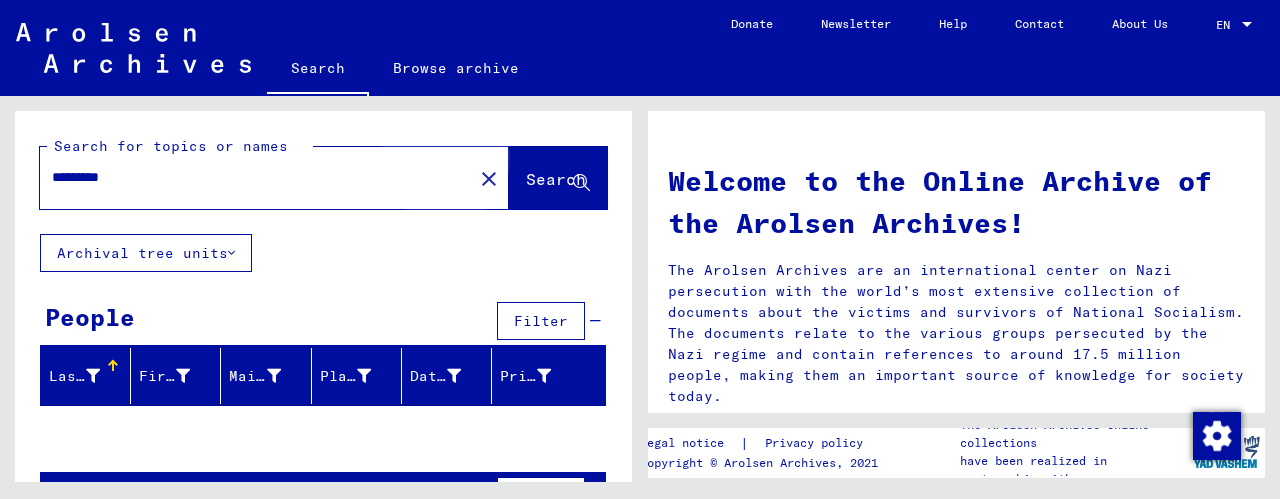 click on "Search" 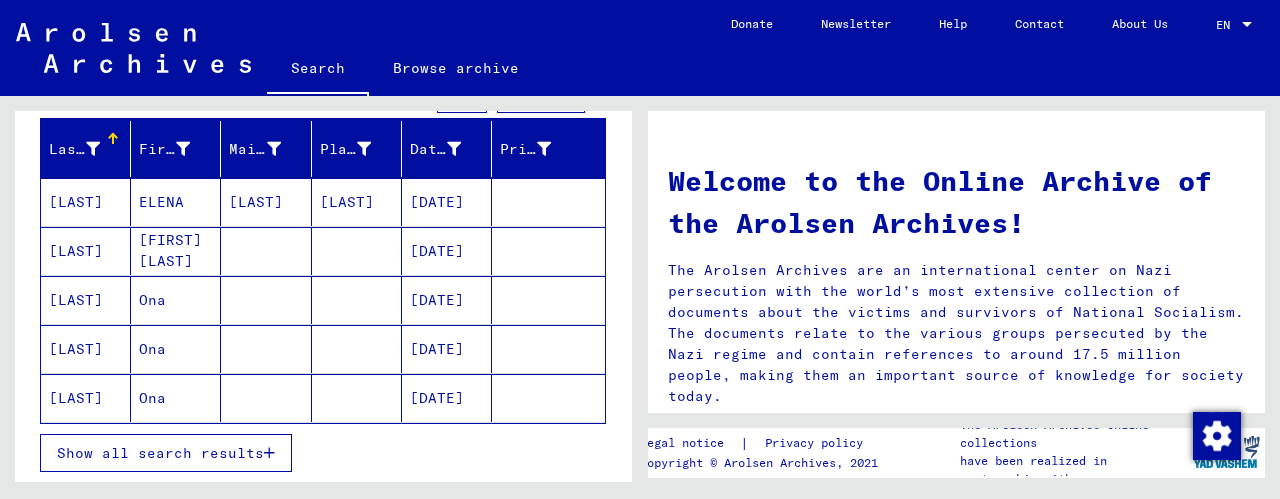 scroll, scrollTop: 243, scrollLeft: 0, axis: vertical 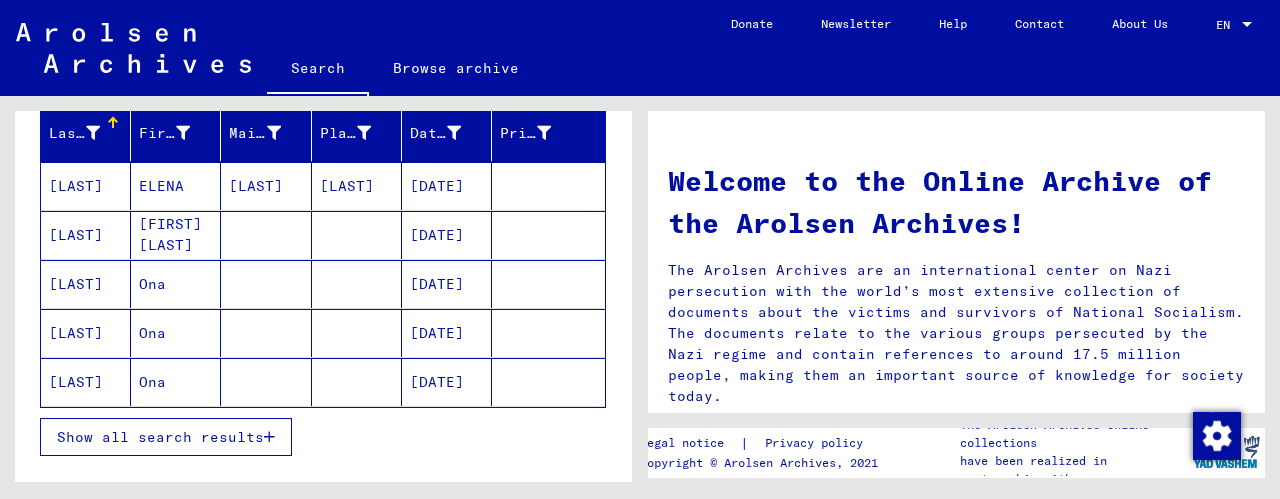 click on "[LAST]" at bounding box center [86, 333] 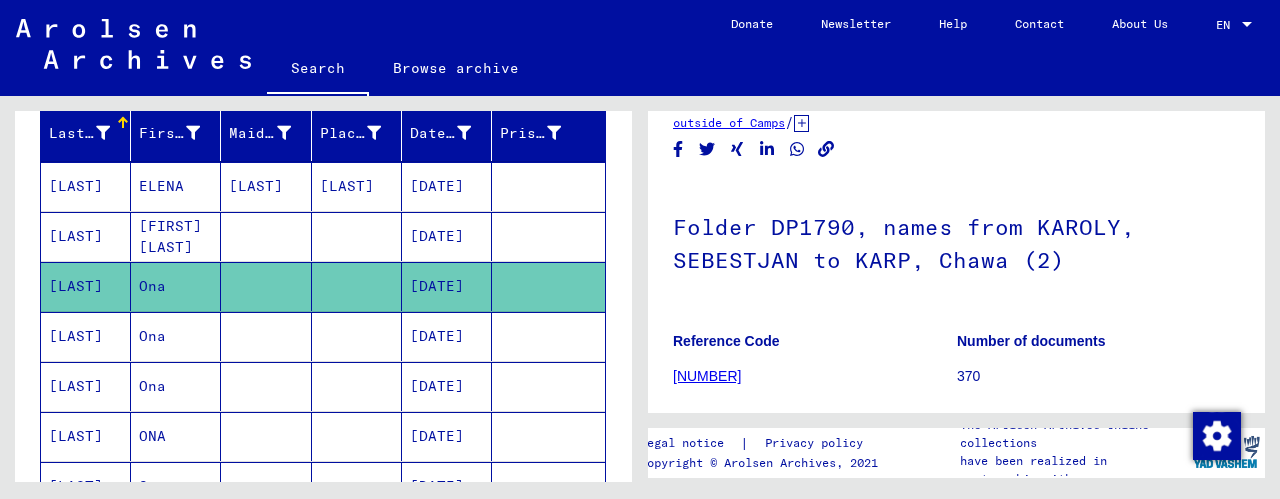 scroll, scrollTop: 131, scrollLeft: 0, axis: vertical 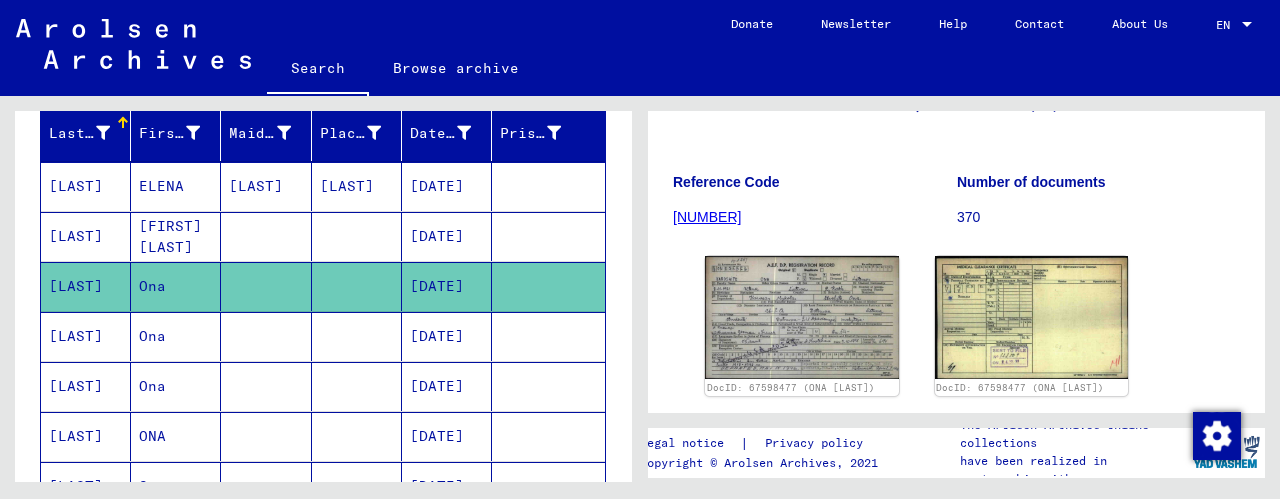 click 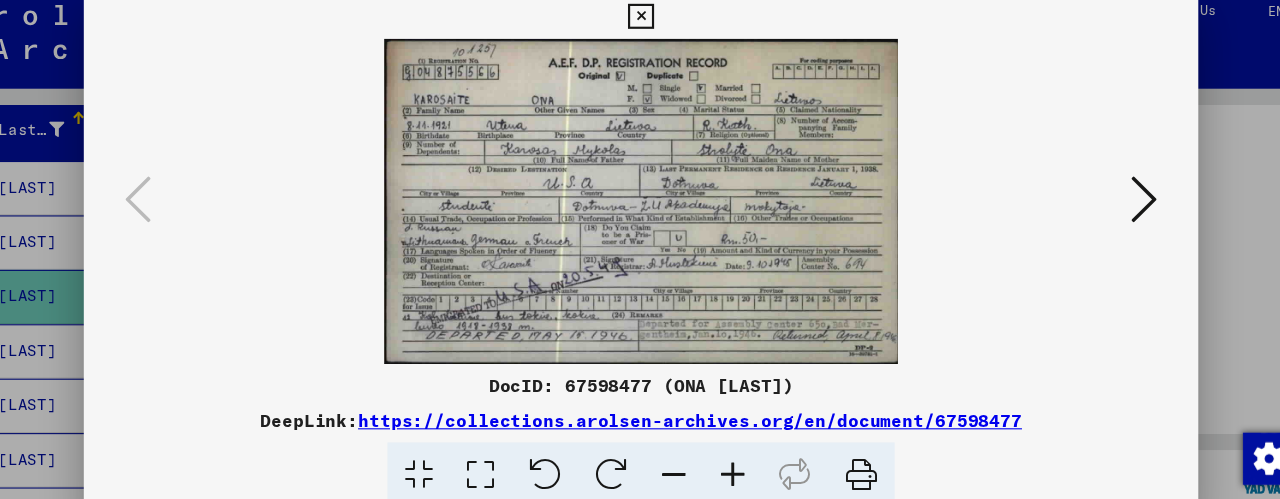click at bounding box center (639, 30) 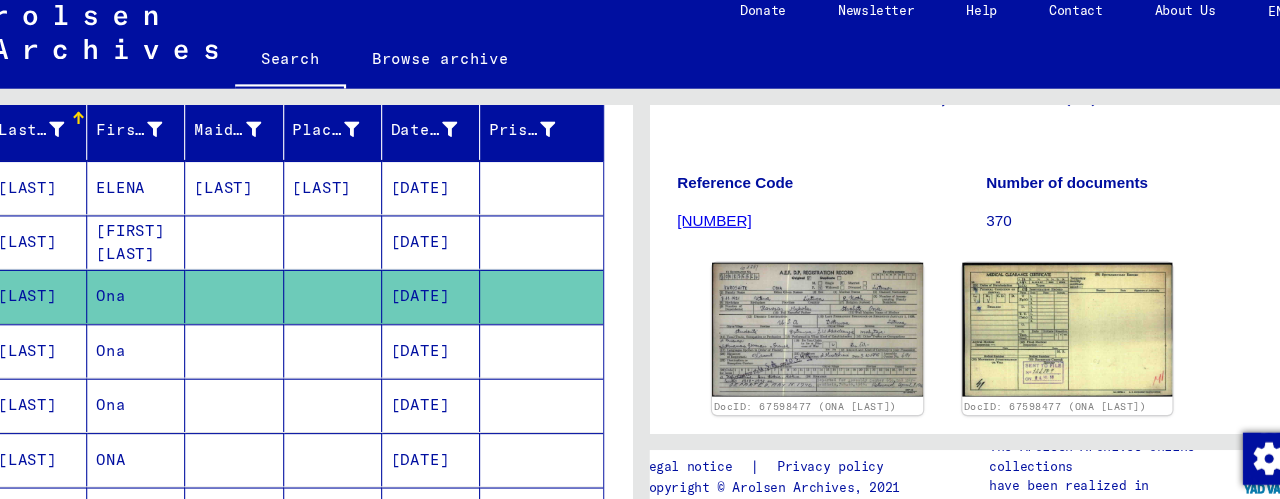click on "[DATE]" at bounding box center (447, 386) 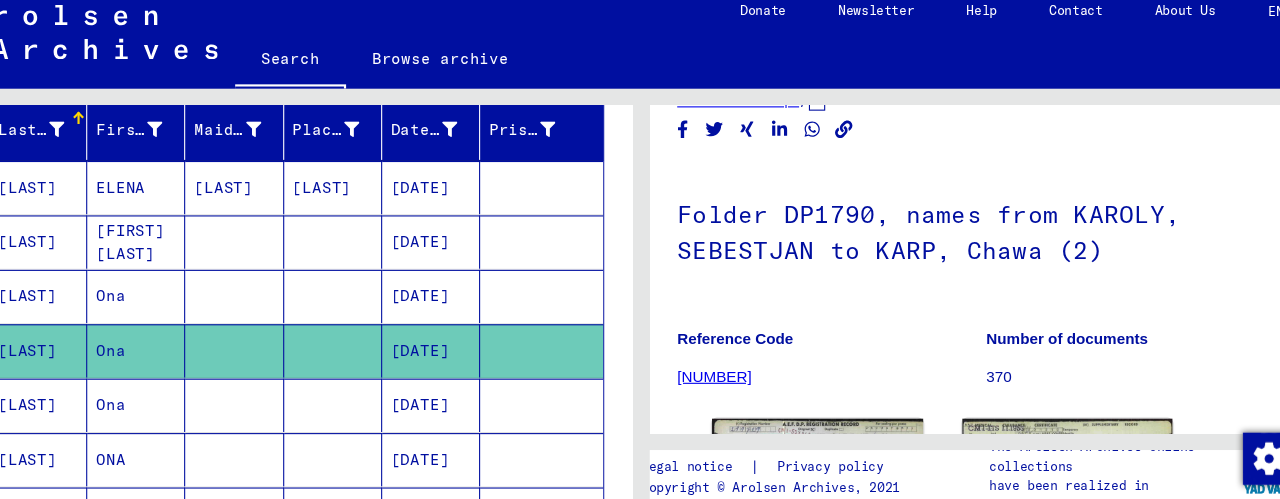 scroll, scrollTop: 140, scrollLeft: 0, axis: vertical 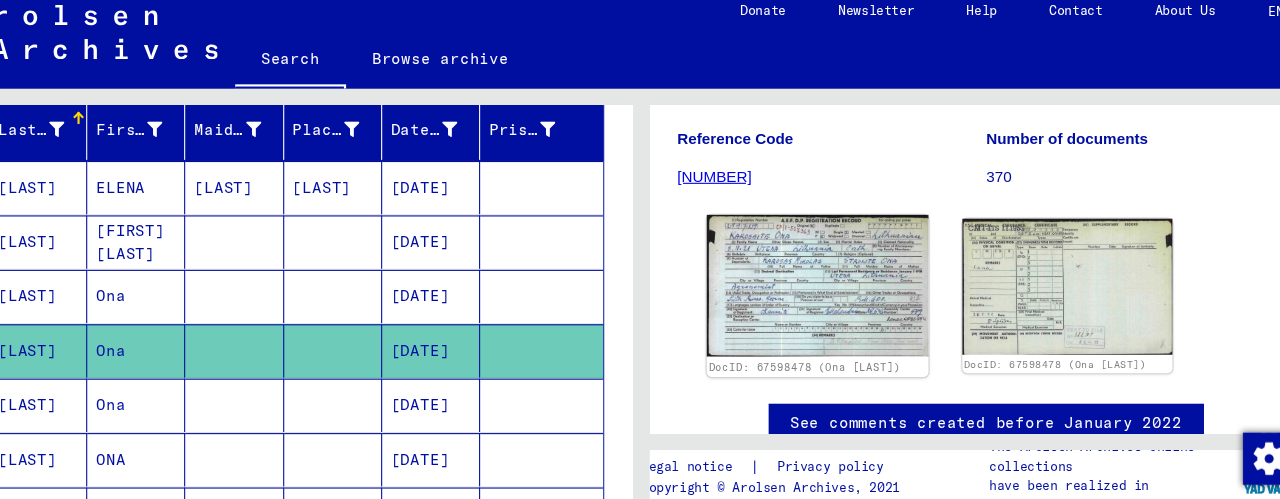 click 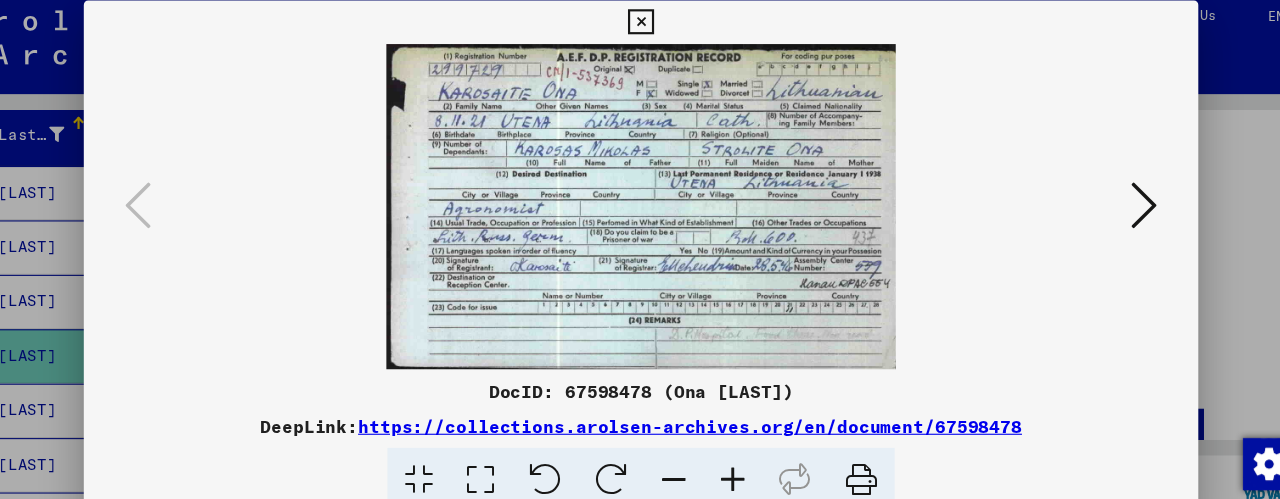 click at bounding box center [639, 30] 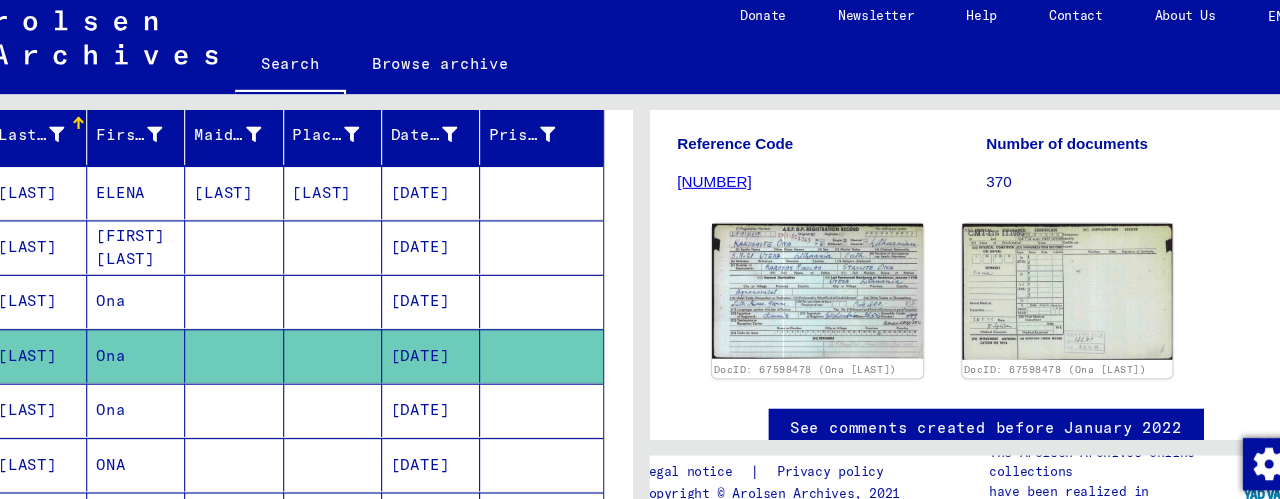 click on "[DATE]" at bounding box center (447, 336) 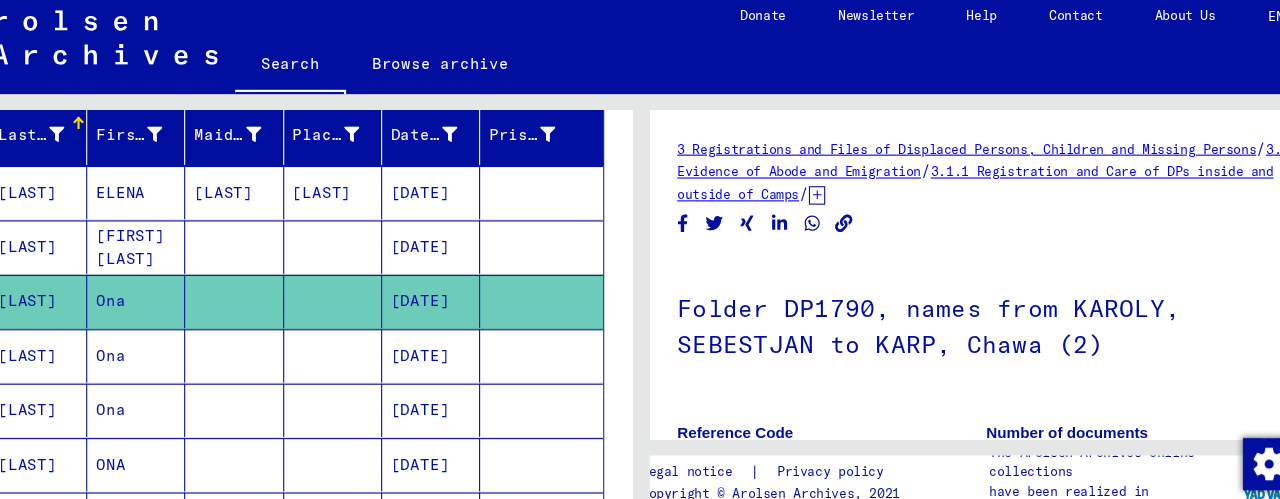 scroll, scrollTop: 0, scrollLeft: 0, axis: both 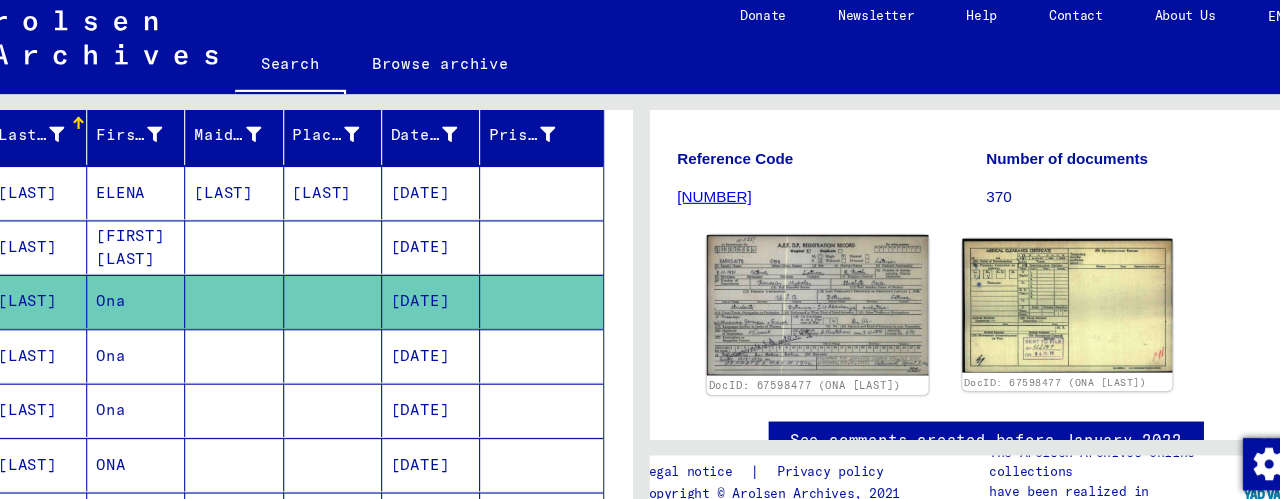 click 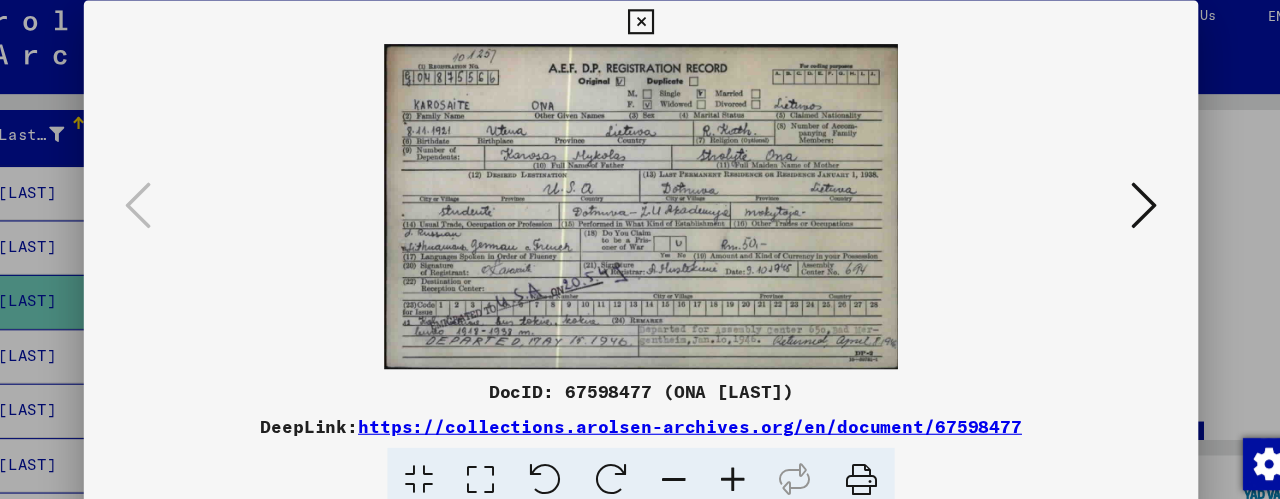 click at bounding box center [639, 30] 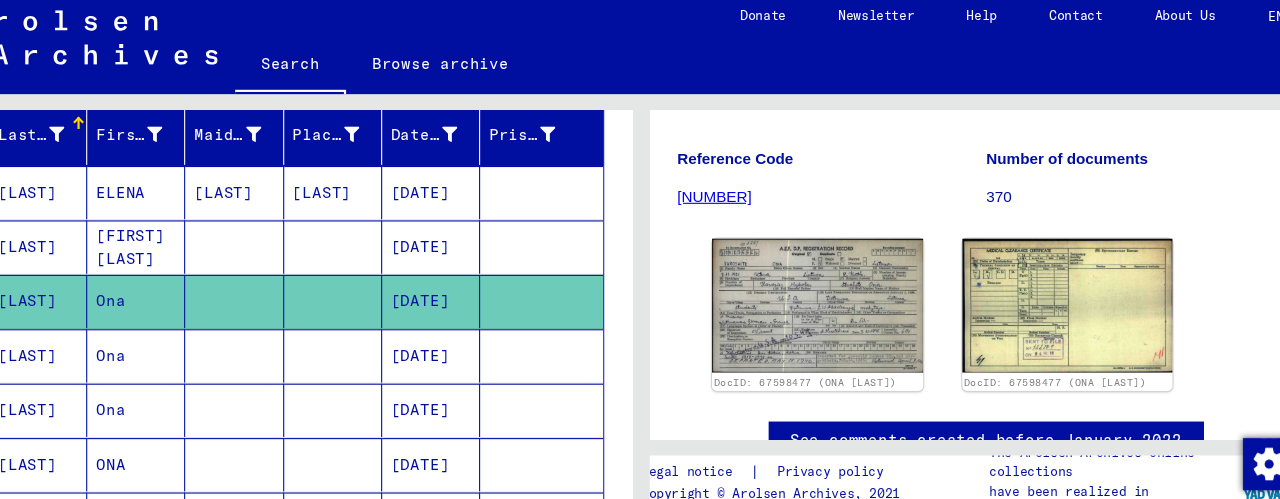 click on "[DATE]" at bounding box center (447, 436) 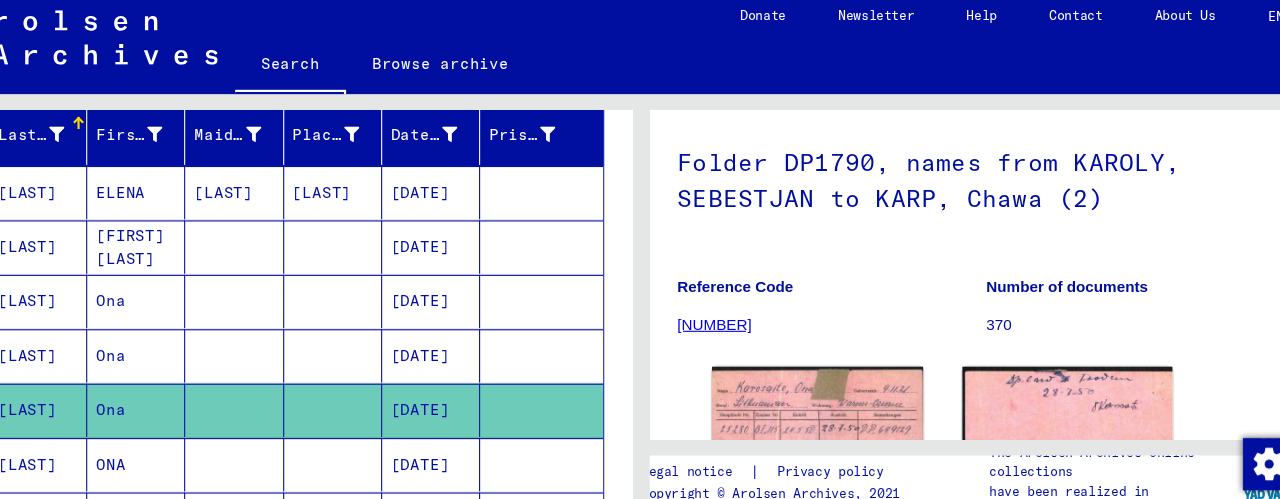 scroll, scrollTop: 181, scrollLeft: 0, axis: vertical 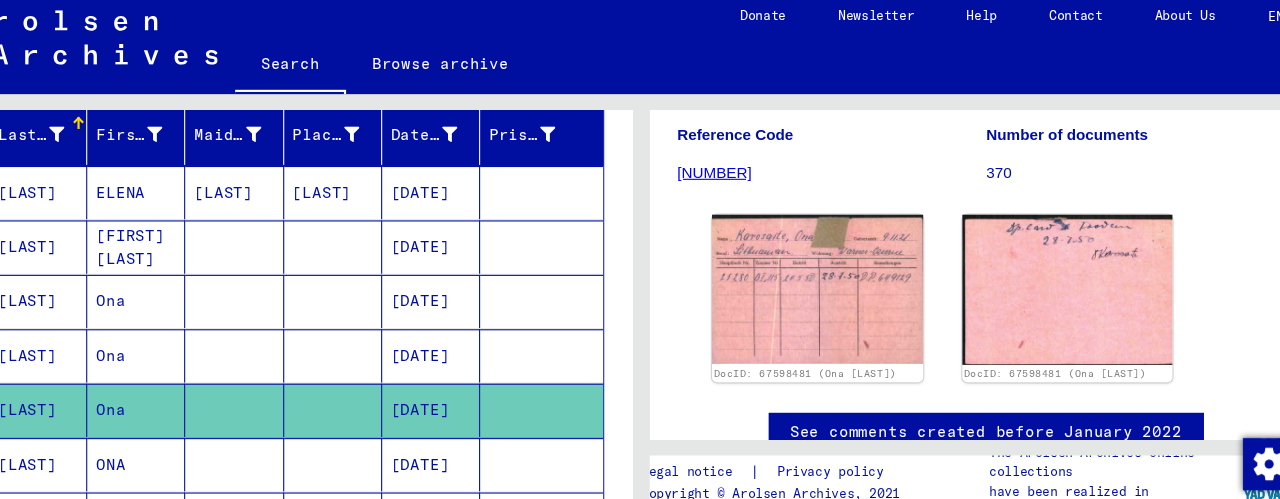 click 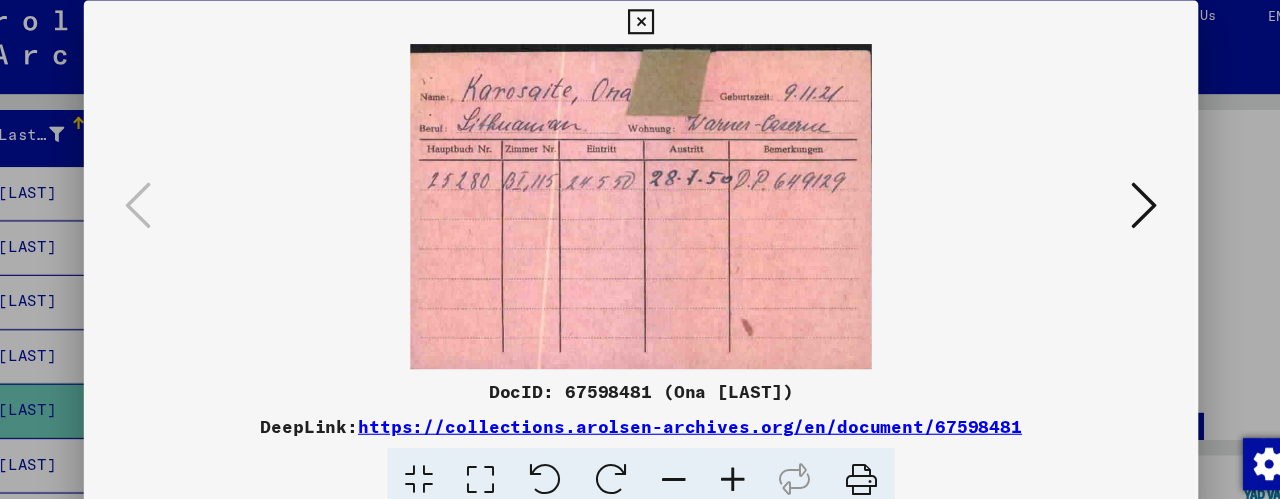 click at bounding box center (639, 30) 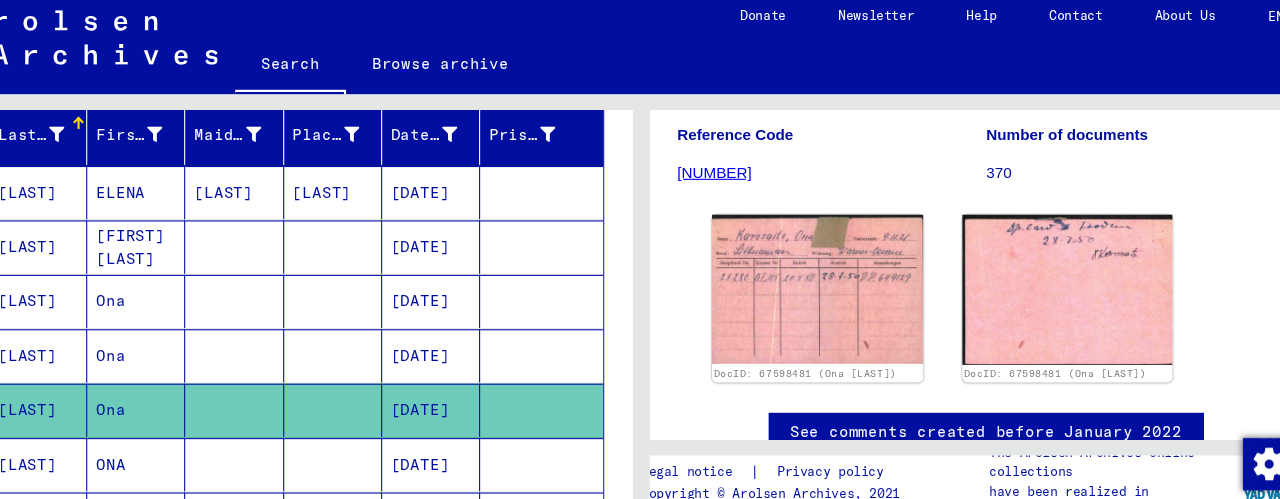 click on "[DATE]" at bounding box center [447, 486] 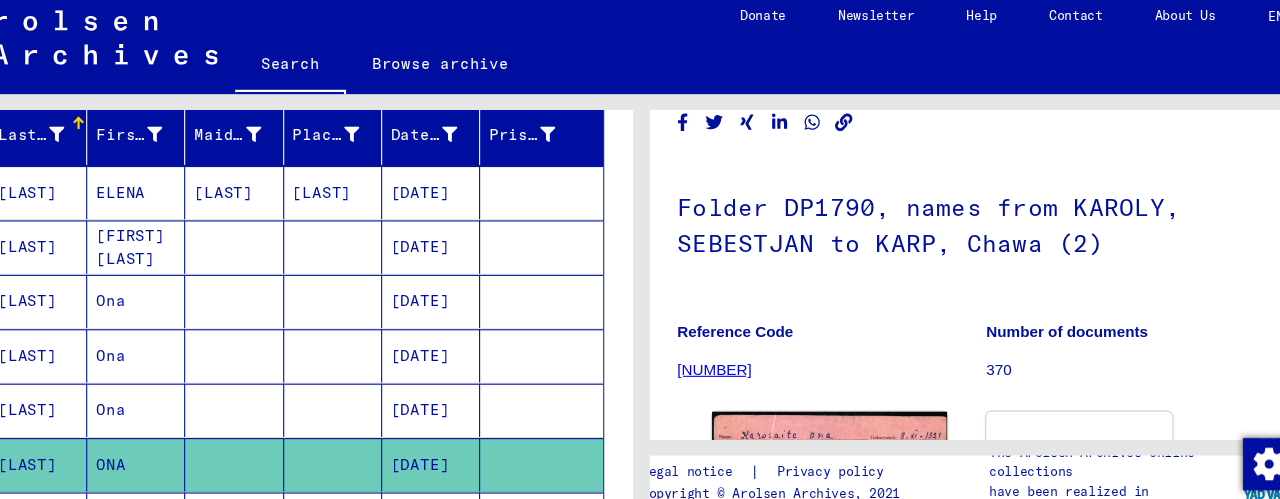 scroll, scrollTop: 151, scrollLeft: 0, axis: vertical 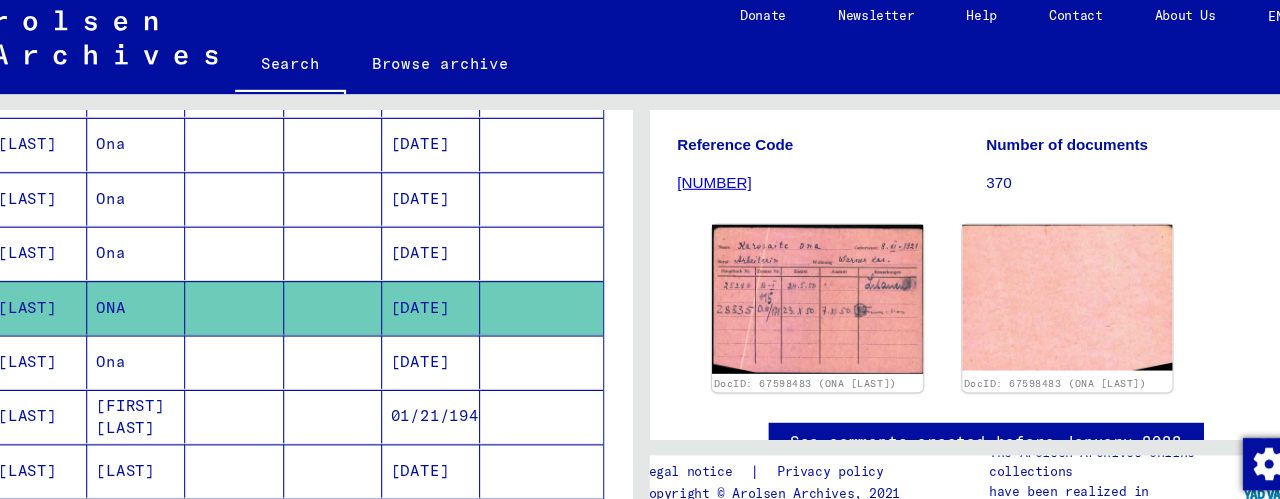 click on "[DATE]" at bounding box center (447, 392) 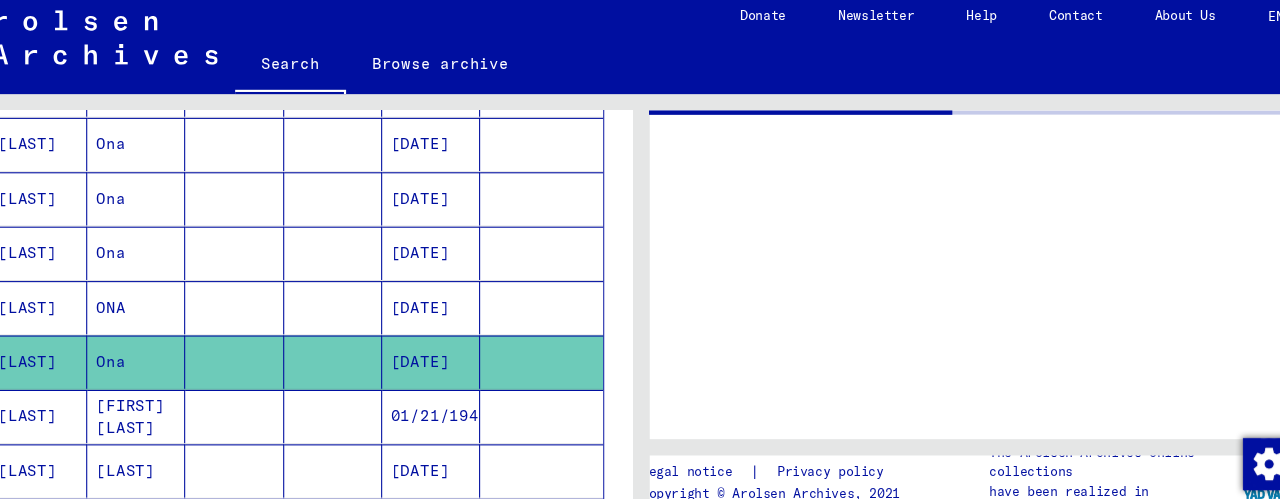scroll, scrollTop: 0, scrollLeft: 0, axis: both 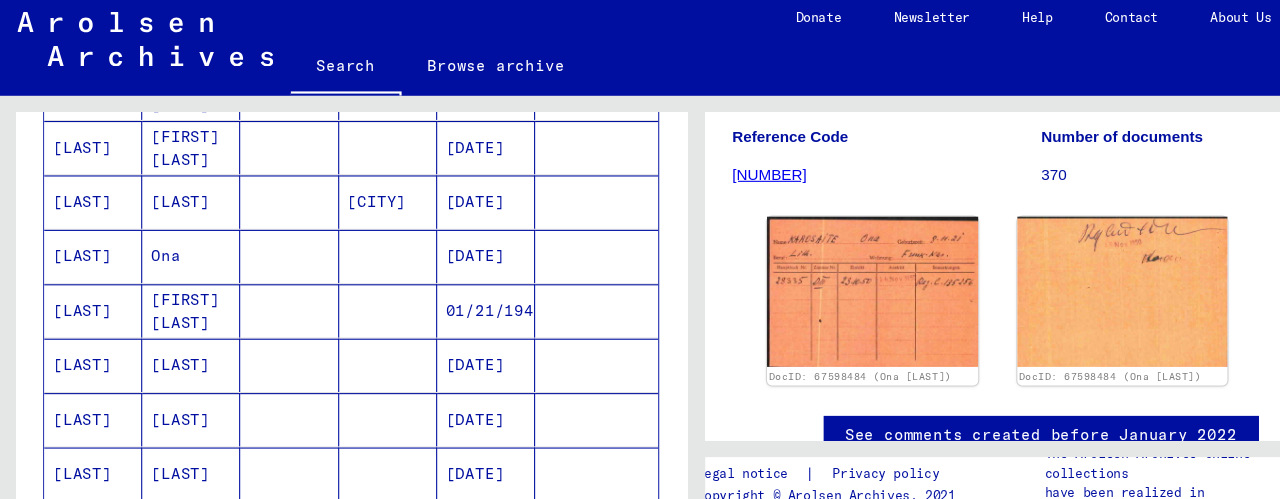 click on "[DATE]" at bounding box center [447, 293] 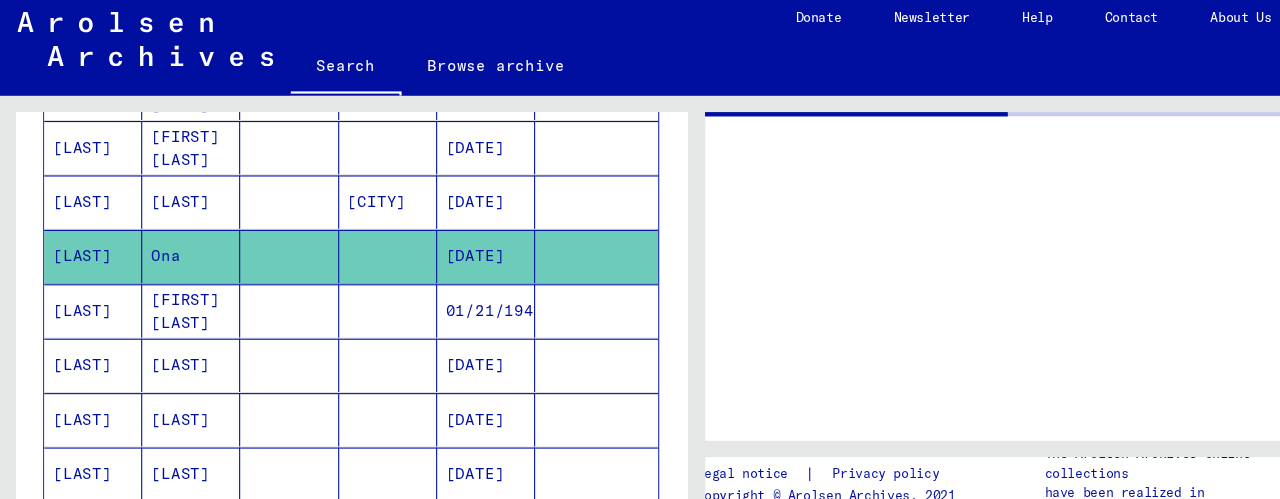 scroll, scrollTop: 0, scrollLeft: 0, axis: both 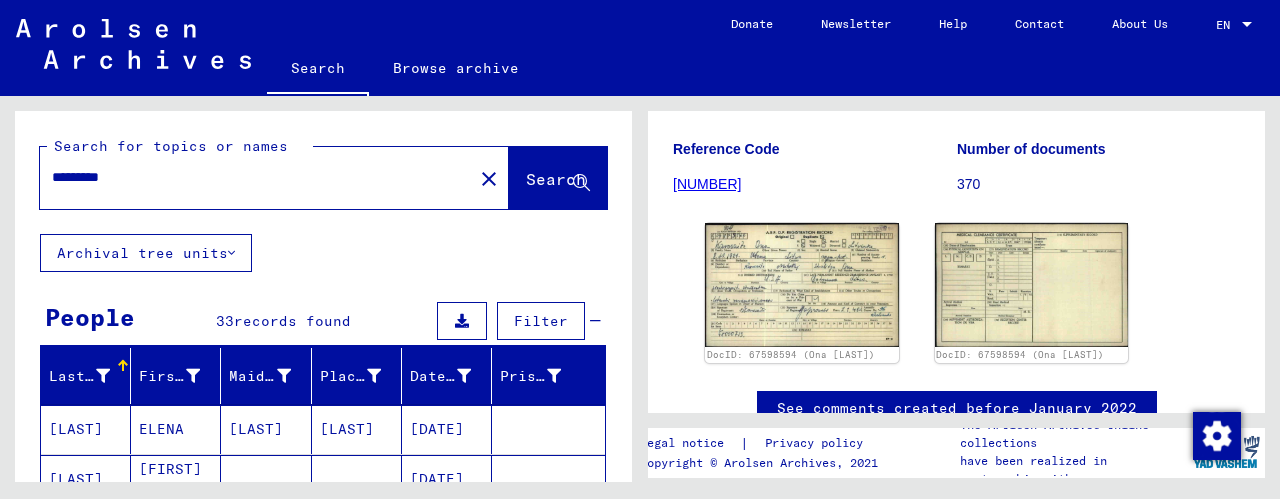 click on "*********" at bounding box center [256, 177] 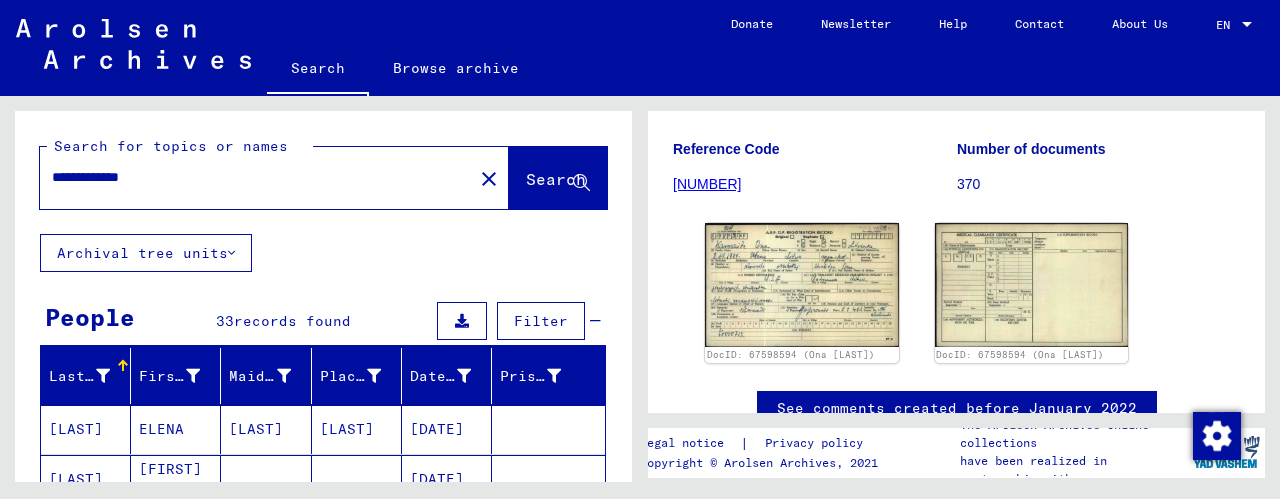 click on "Search" 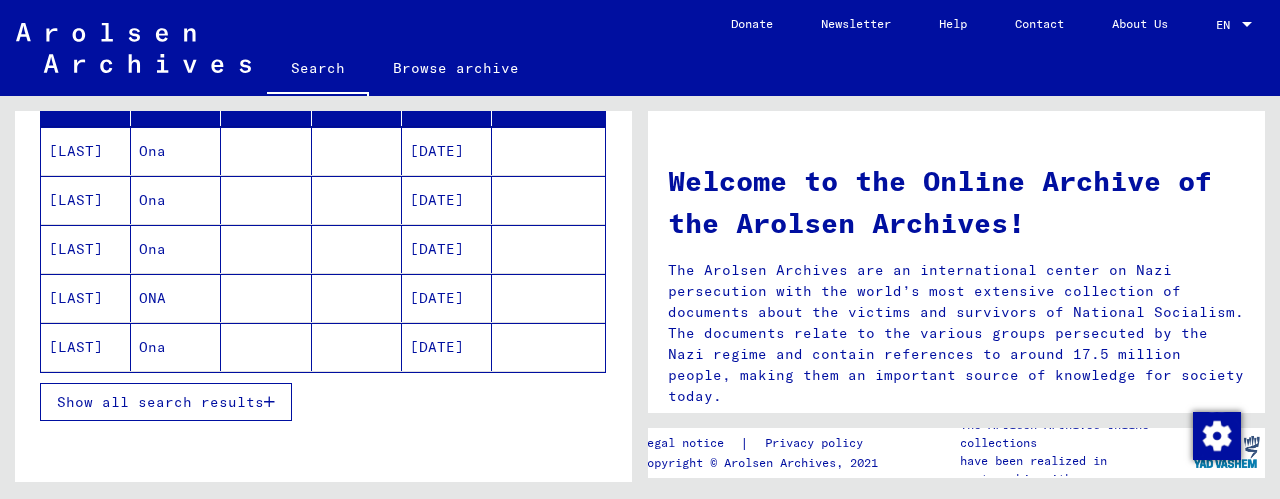 scroll, scrollTop: 277, scrollLeft: 0, axis: vertical 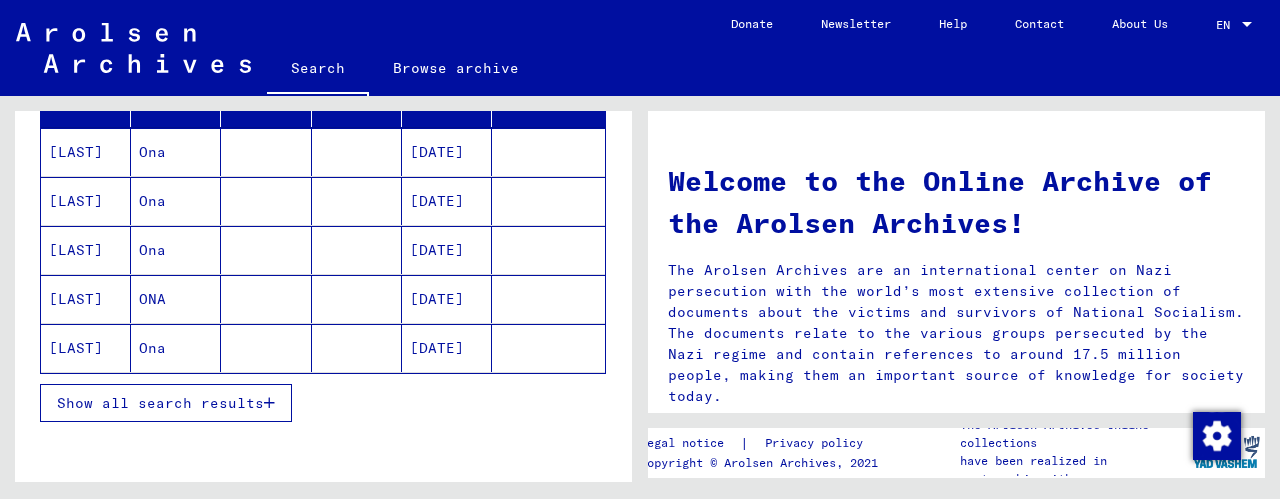 click on "Show all search results" at bounding box center [160, 403] 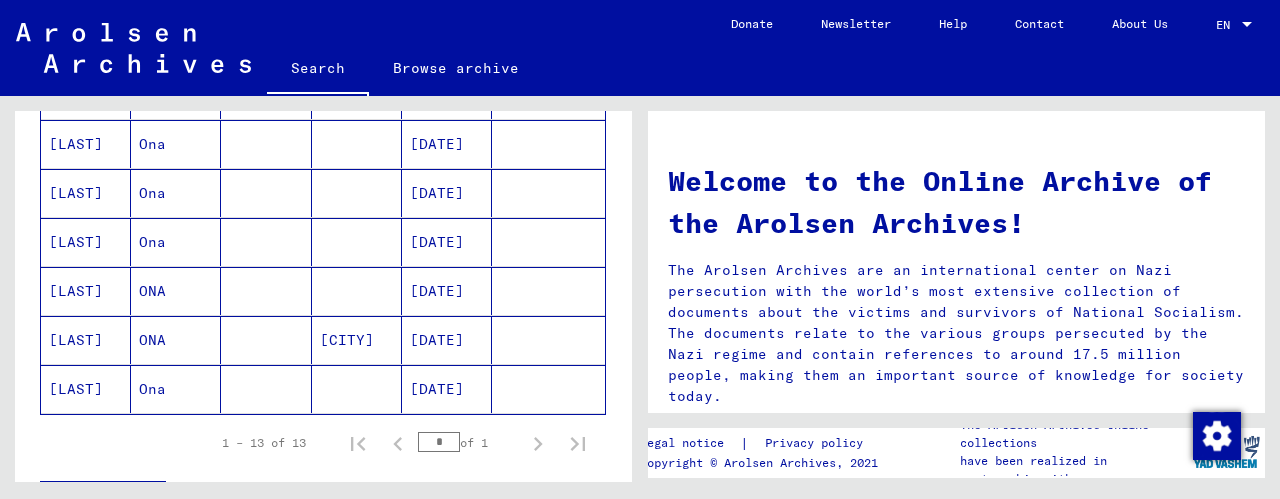scroll, scrollTop: 638, scrollLeft: 0, axis: vertical 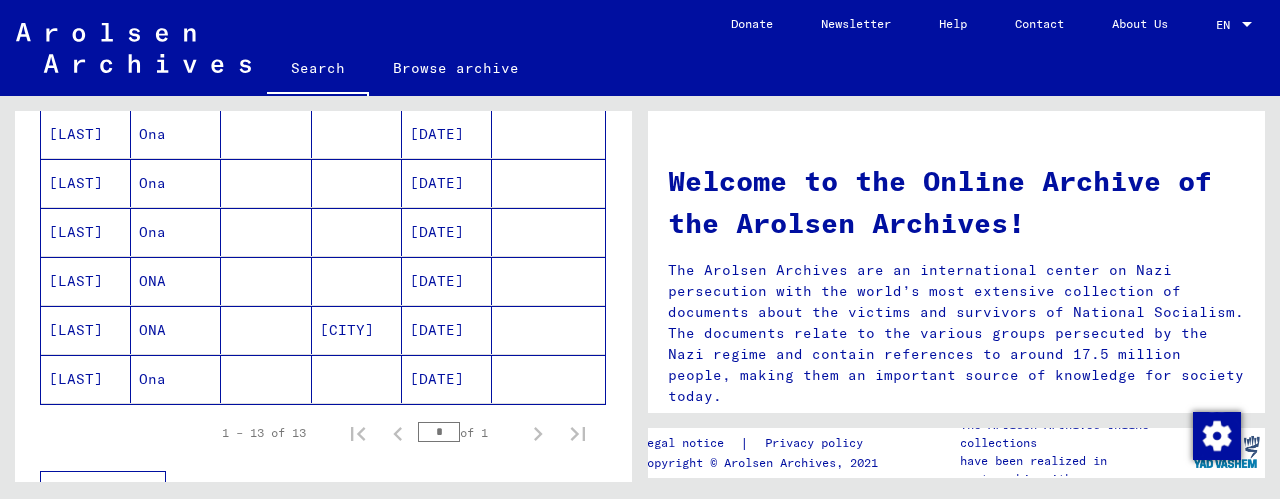 click on "[DATE]" 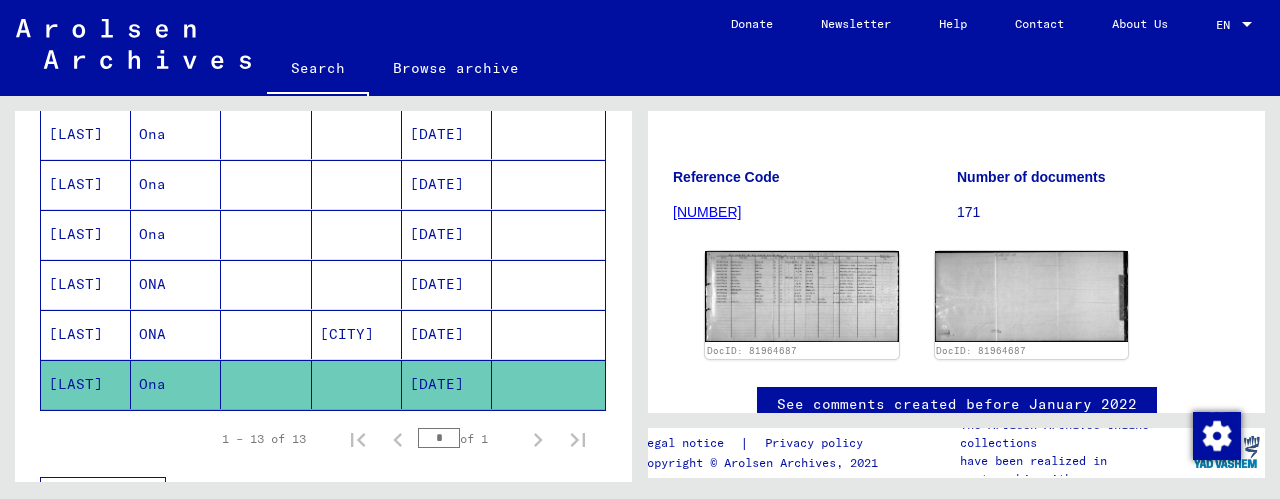 click on "[DATE]" at bounding box center [447, 384] 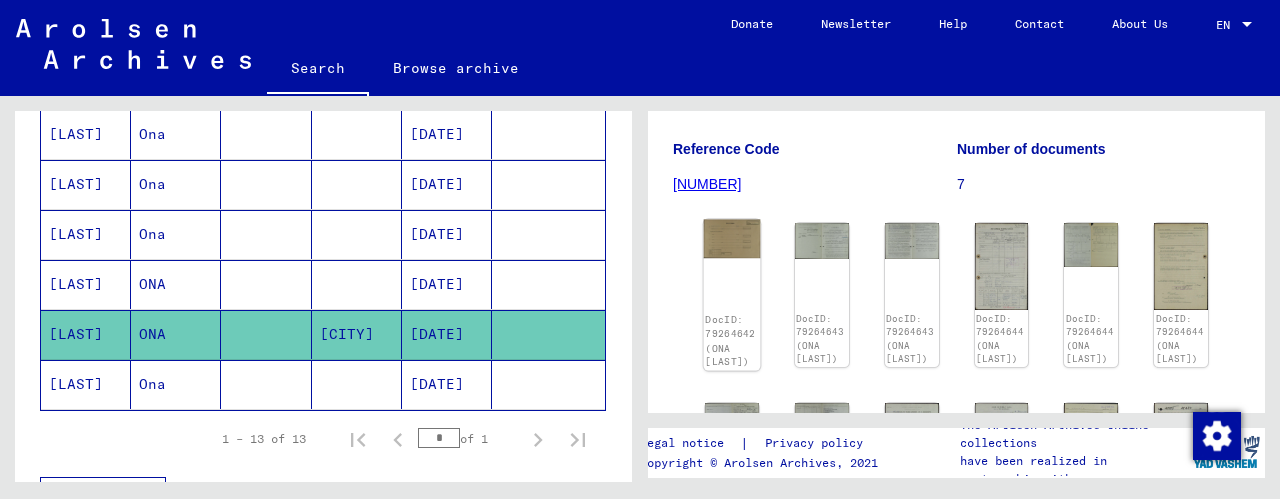 click 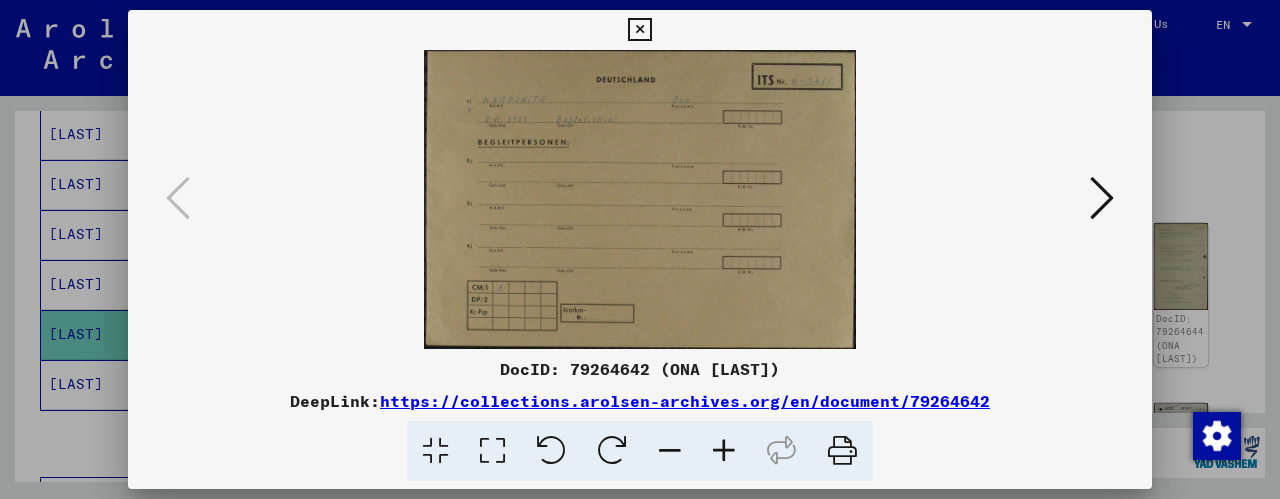click at bounding box center (1102, 198) 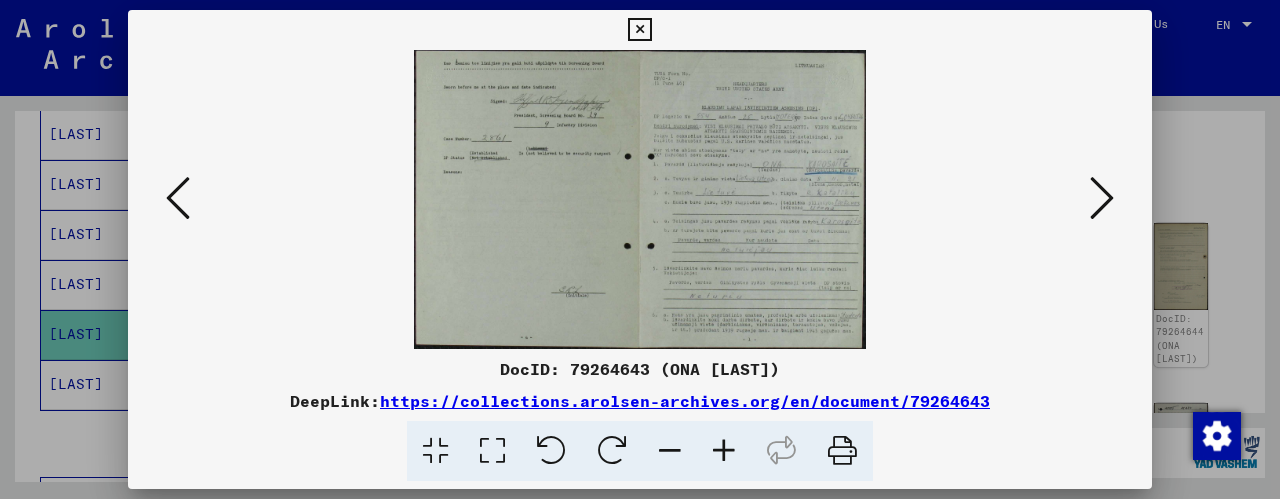 click at bounding box center [1102, 198] 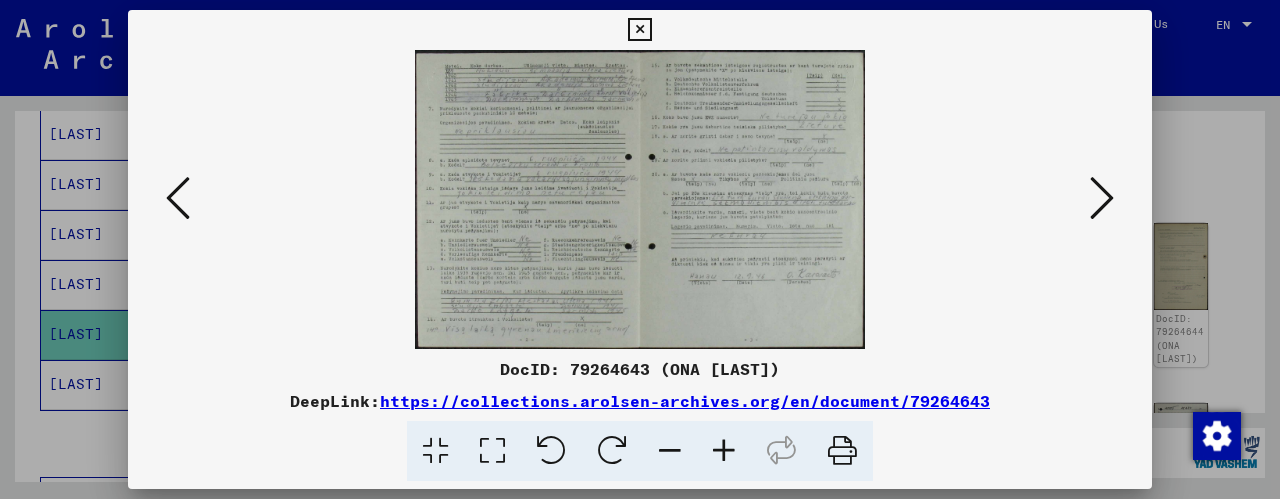 click at bounding box center (639, 30) 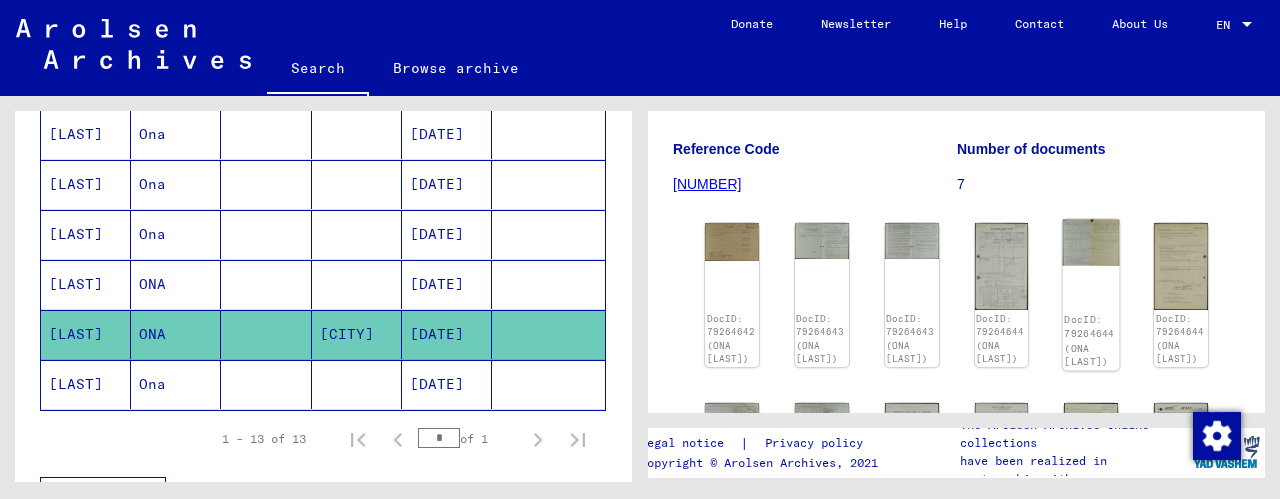 click on "DocID: 79264644 (ONA [LAST])" 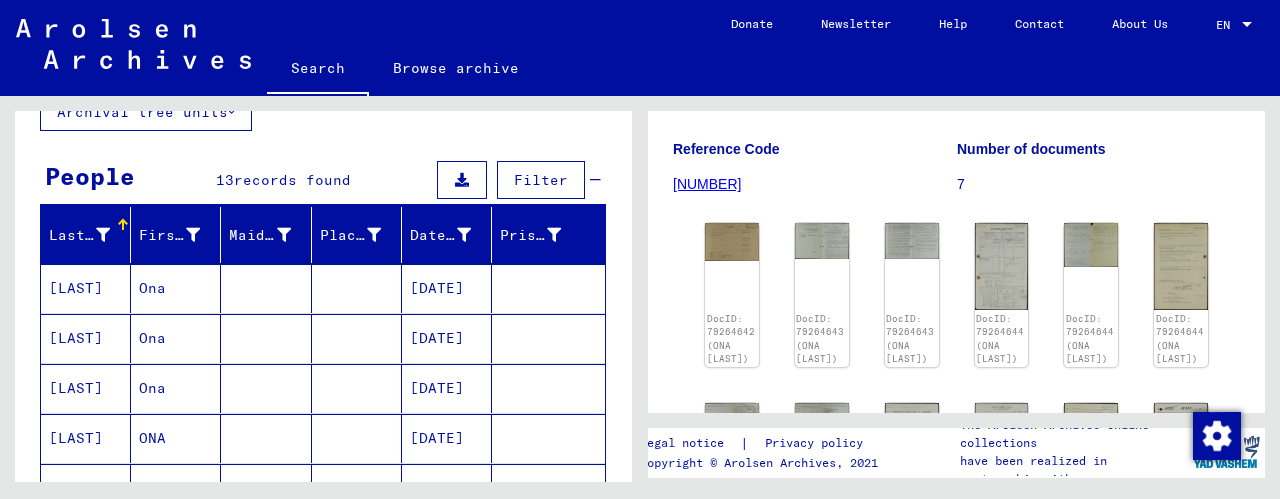 scroll, scrollTop: 0, scrollLeft: 0, axis: both 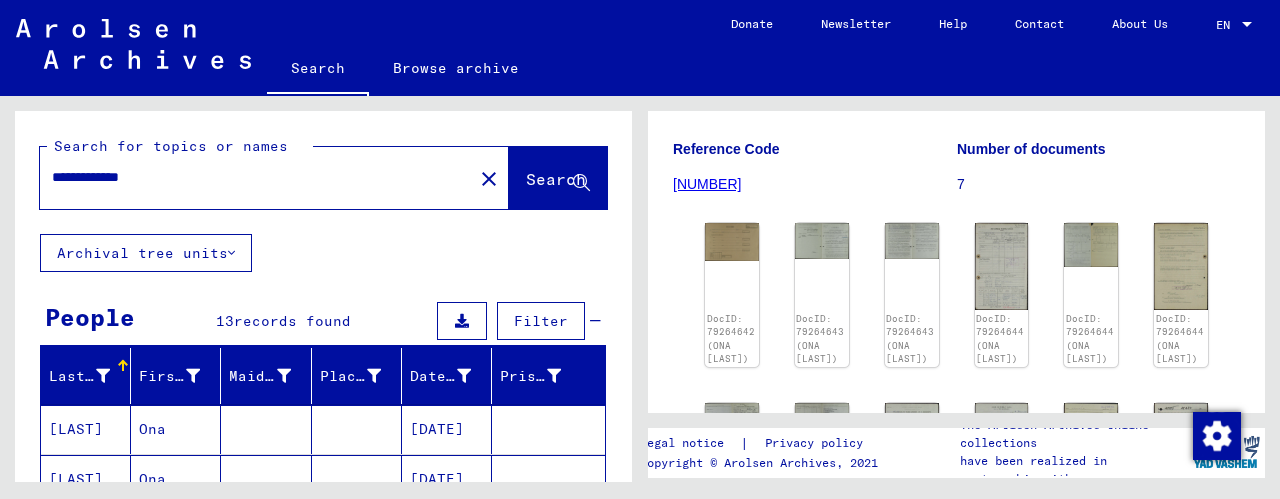drag, startPoint x: 221, startPoint y: 175, endPoint x: 2, endPoint y: 179, distance: 219.03653 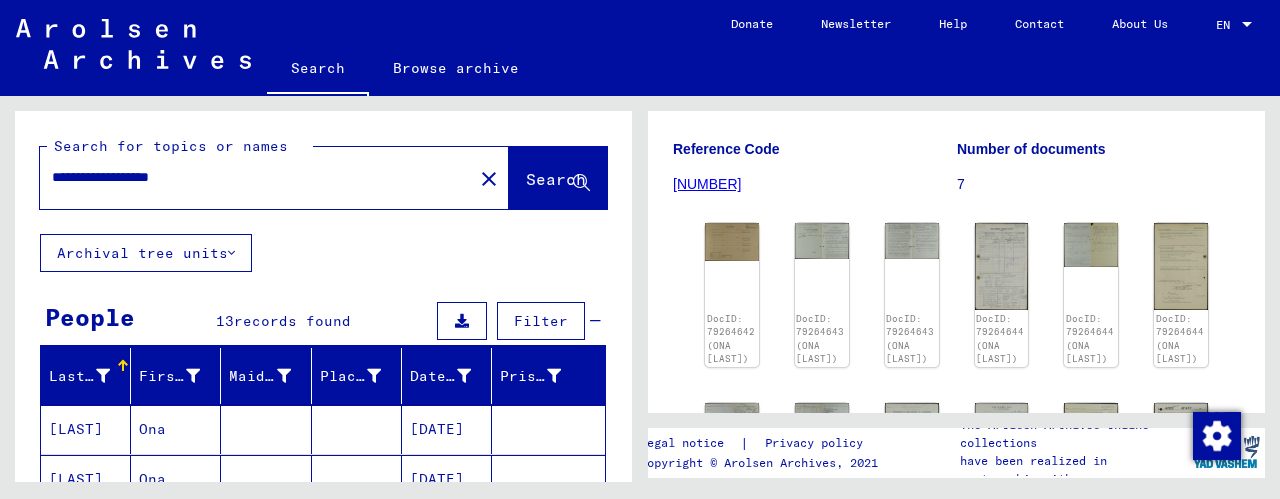 click on "Search" 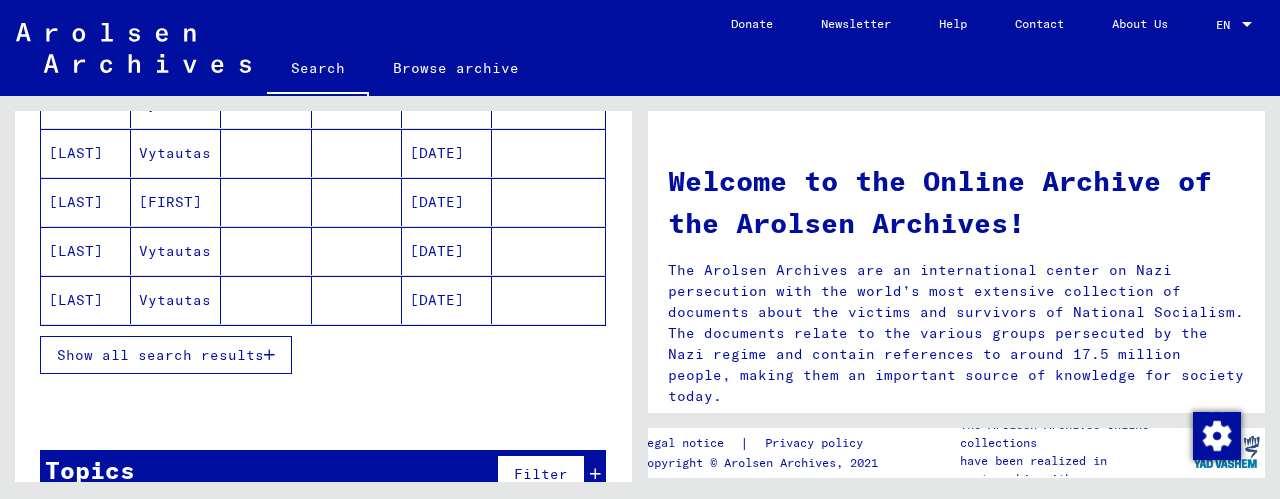 scroll, scrollTop: 326, scrollLeft: 0, axis: vertical 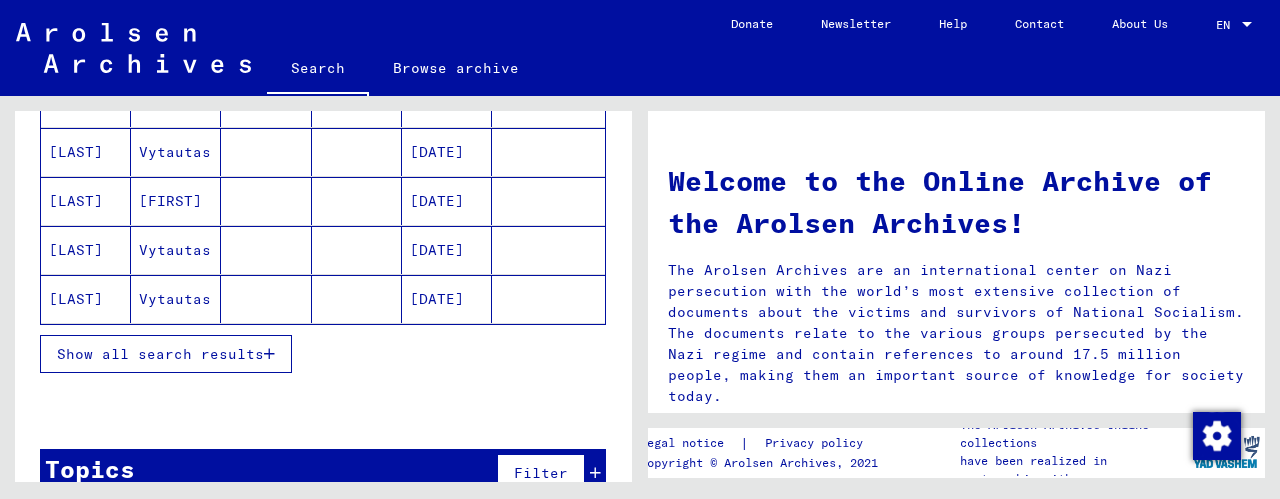 click on "Vytautas" at bounding box center [176, 299] 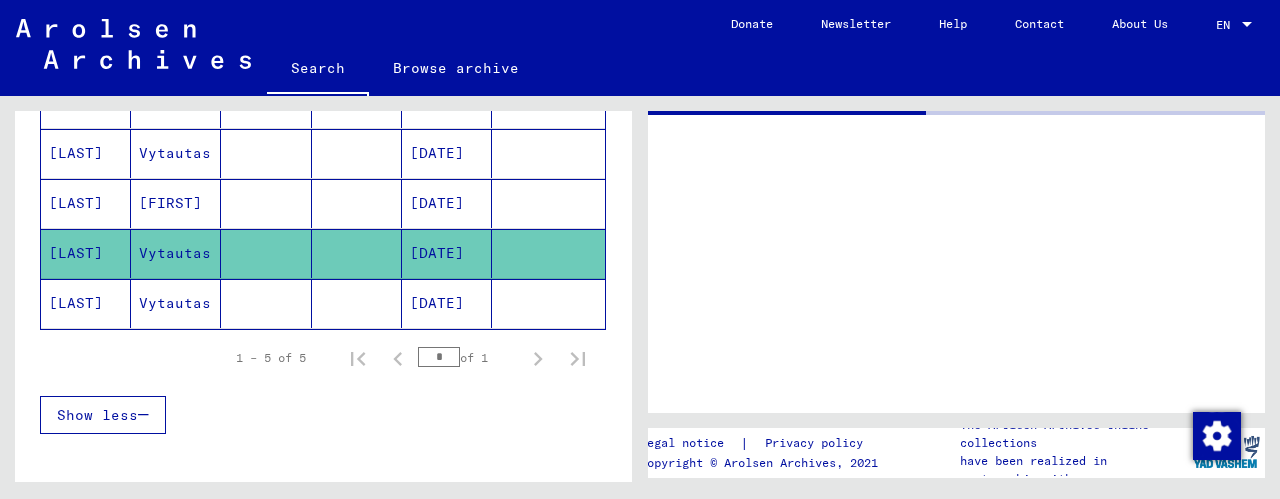 scroll, scrollTop: 326, scrollLeft: 0, axis: vertical 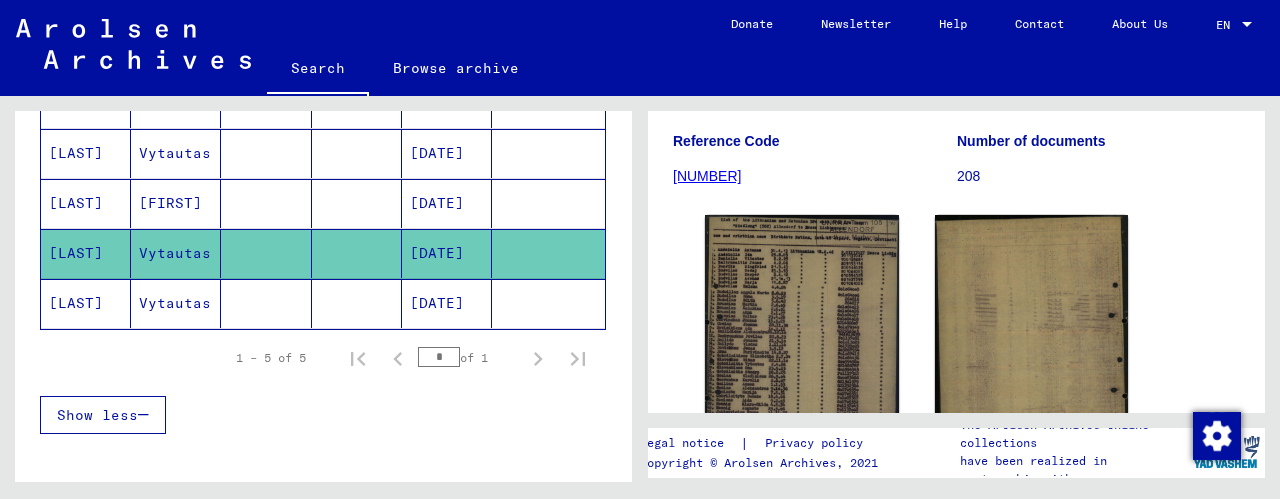 click on "[DATE]" at bounding box center (447, 253) 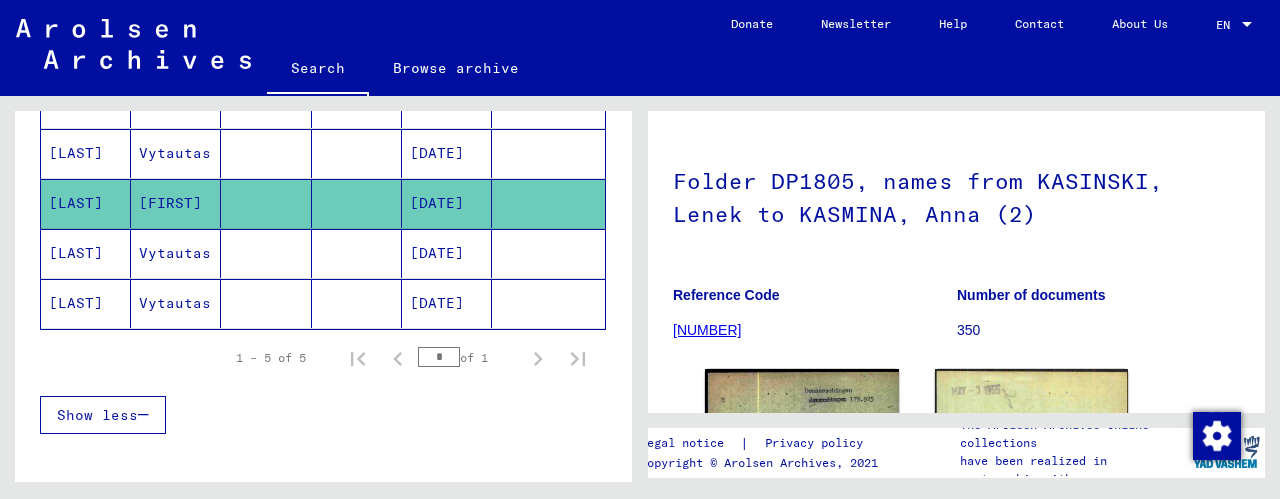 scroll, scrollTop: 217, scrollLeft: 0, axis: vertical 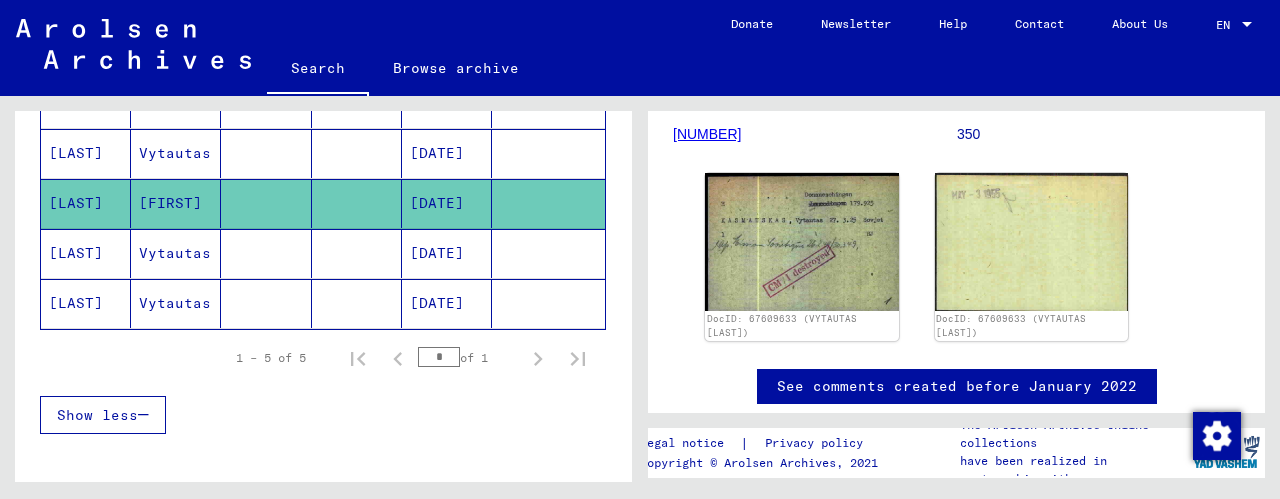click on "[DATE]" at bounding box center [447, 203] 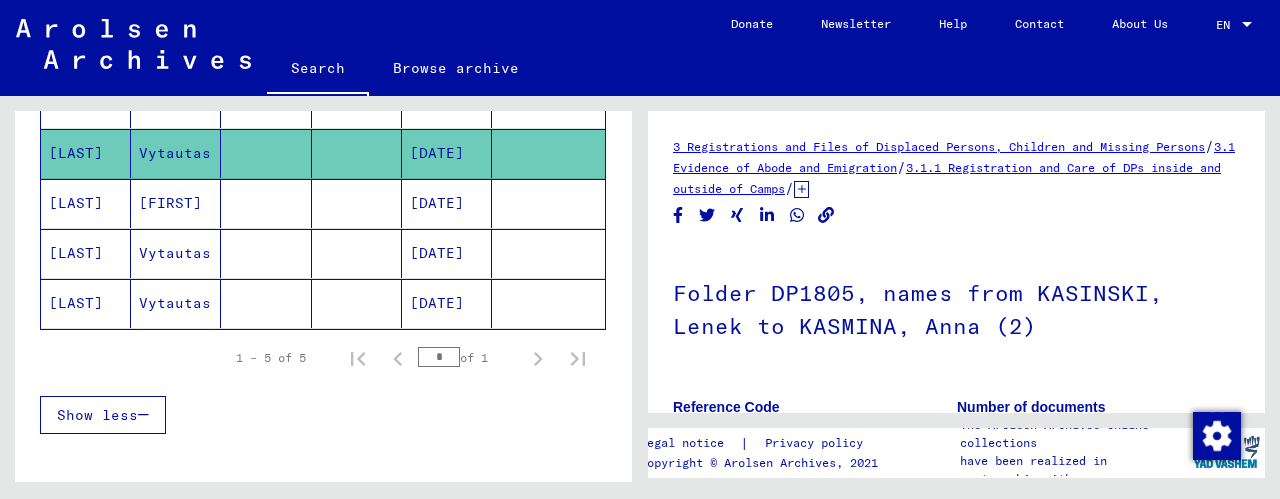 scroll, scrollTop: 0, scrollLeft: 0, axis: both 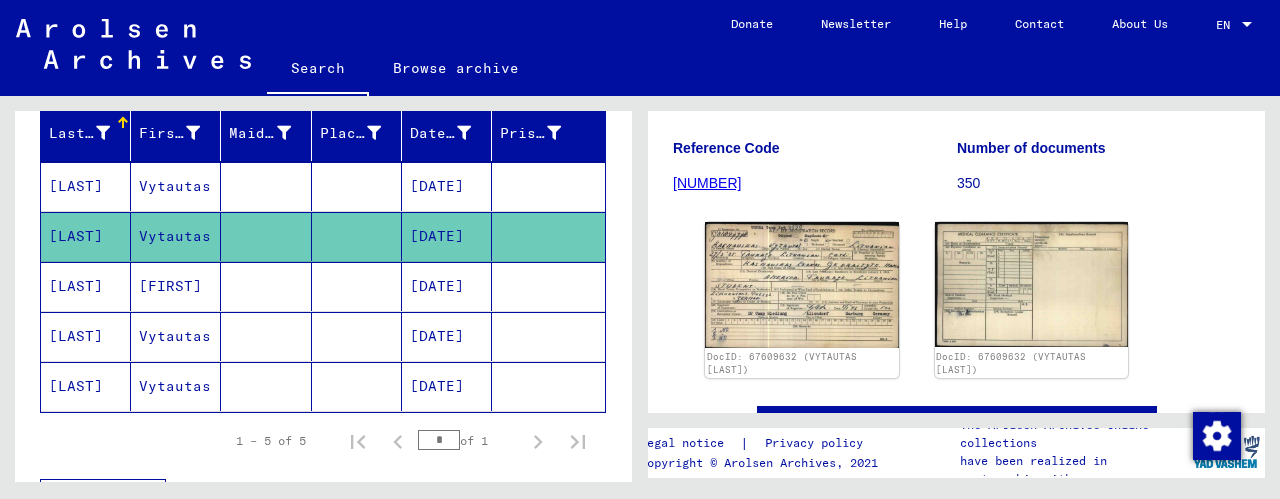 click on "[DATE]" at bounding box center [447, 236] 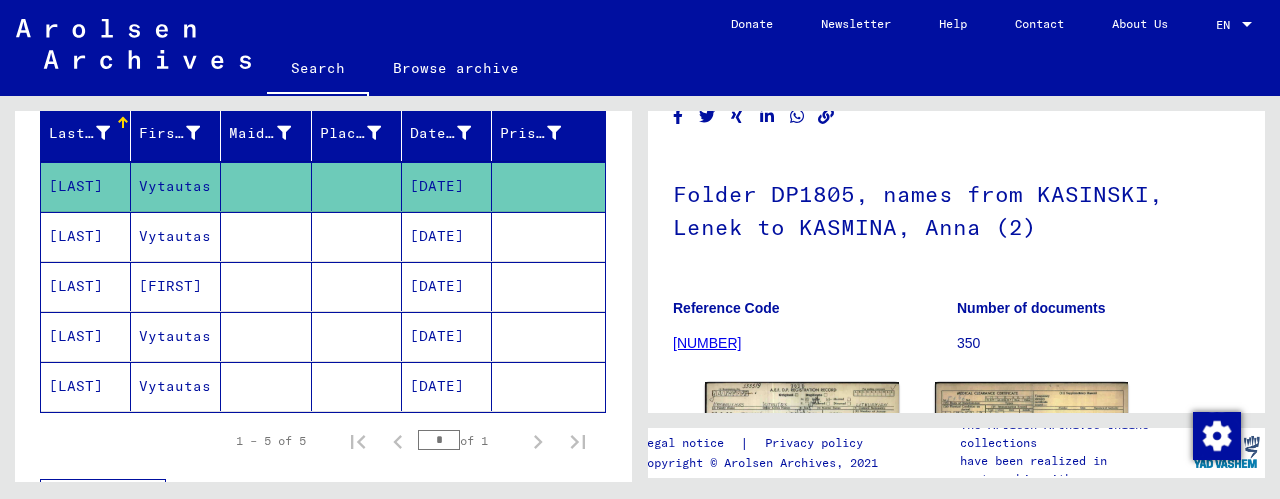 scroll, scrollTop: 169, scrollLeft: 0, axis: vertical 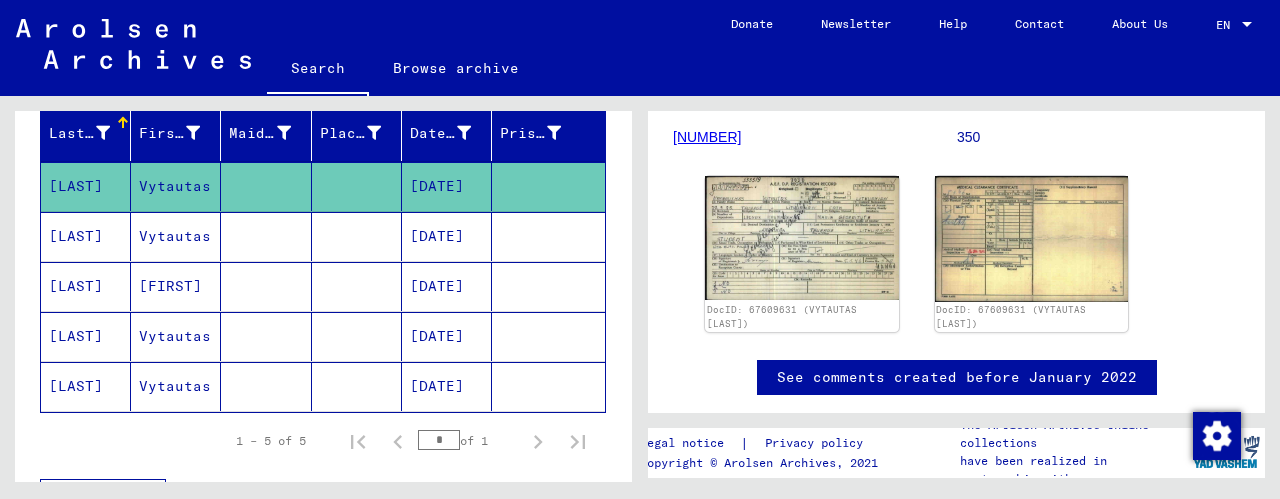 click on "[DATE]" 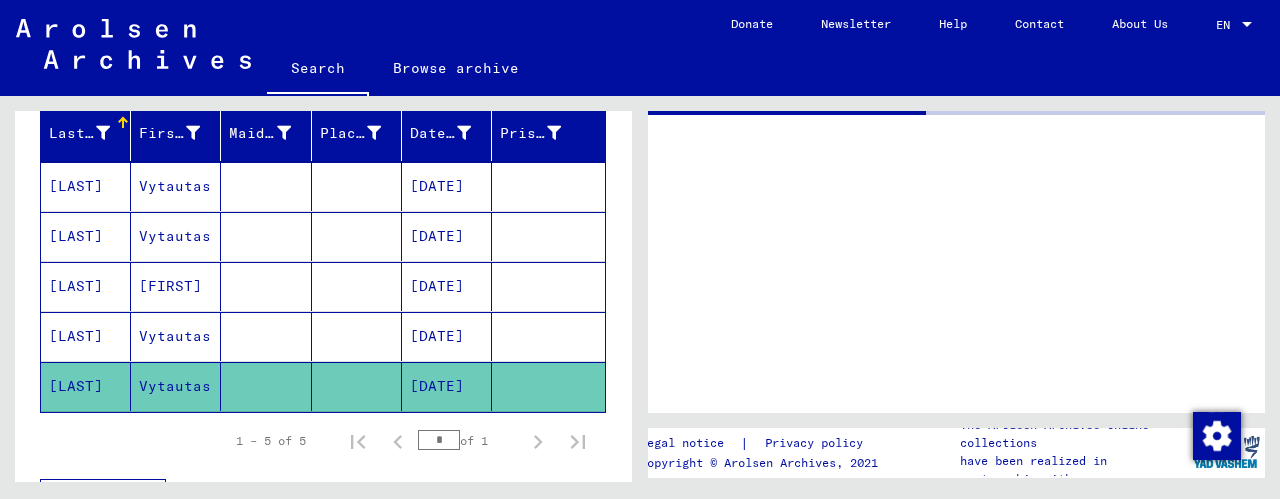 scroll, scrollTop: 0, scrollLeft: 0, axis: both 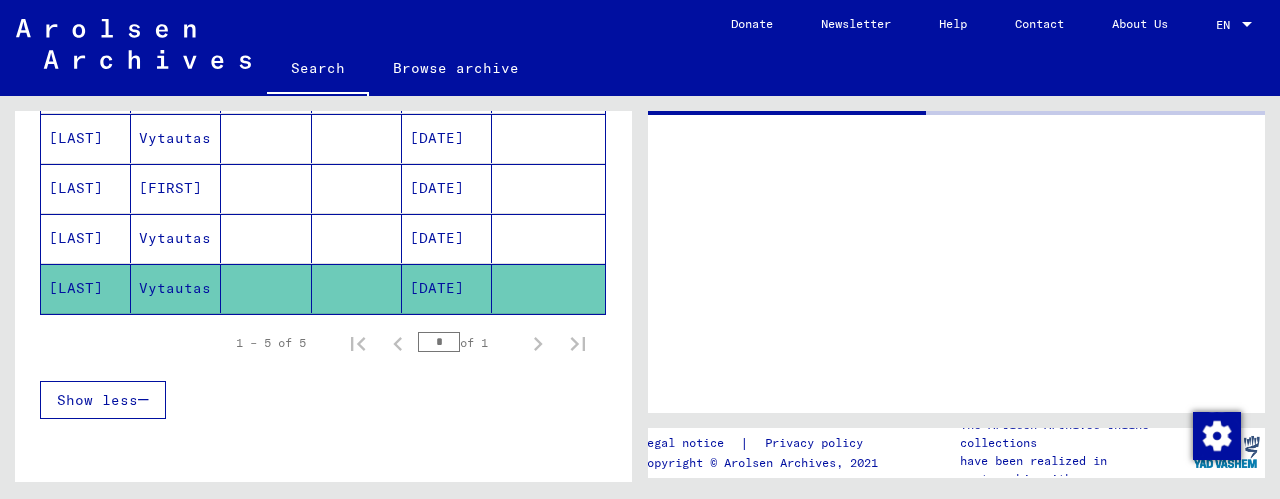 click on "[DATE]" 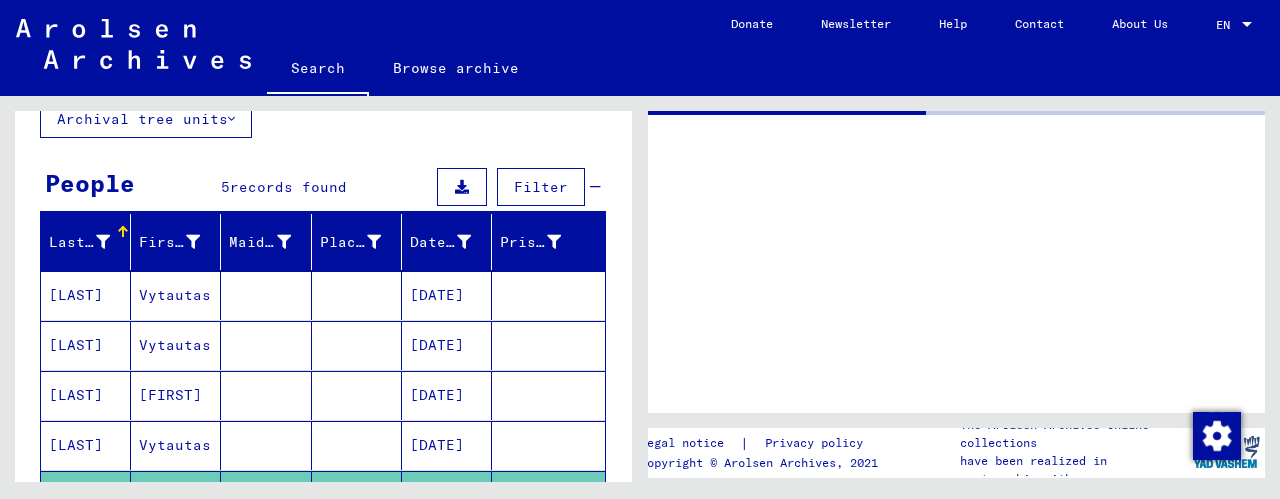 scroll, scrollTop: 46, scrollLeft: 0, axis: vertical 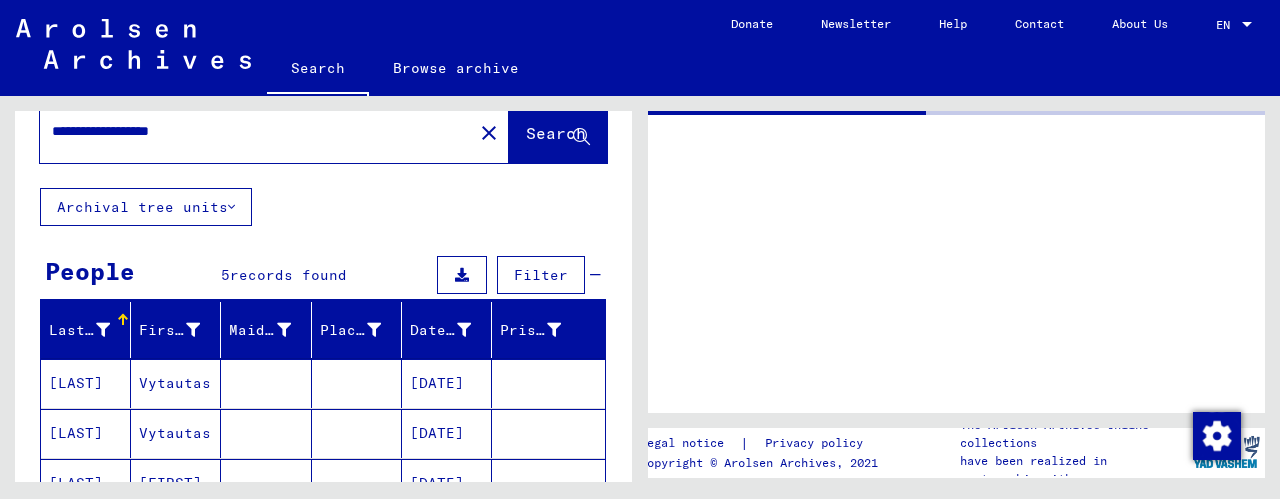 click on "**********" at bounding box center (256, 131) 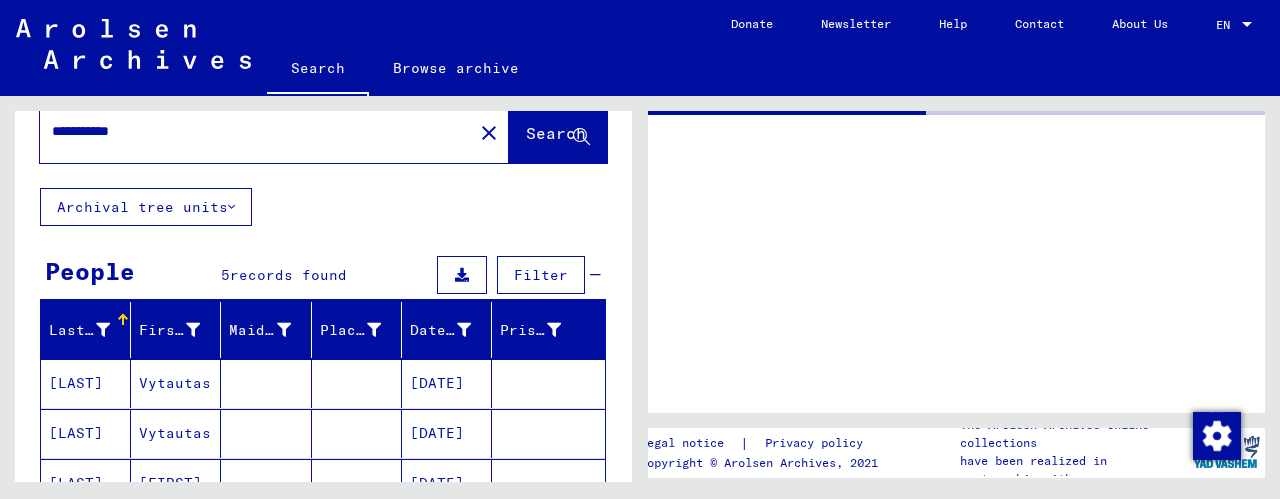 type on "**********" 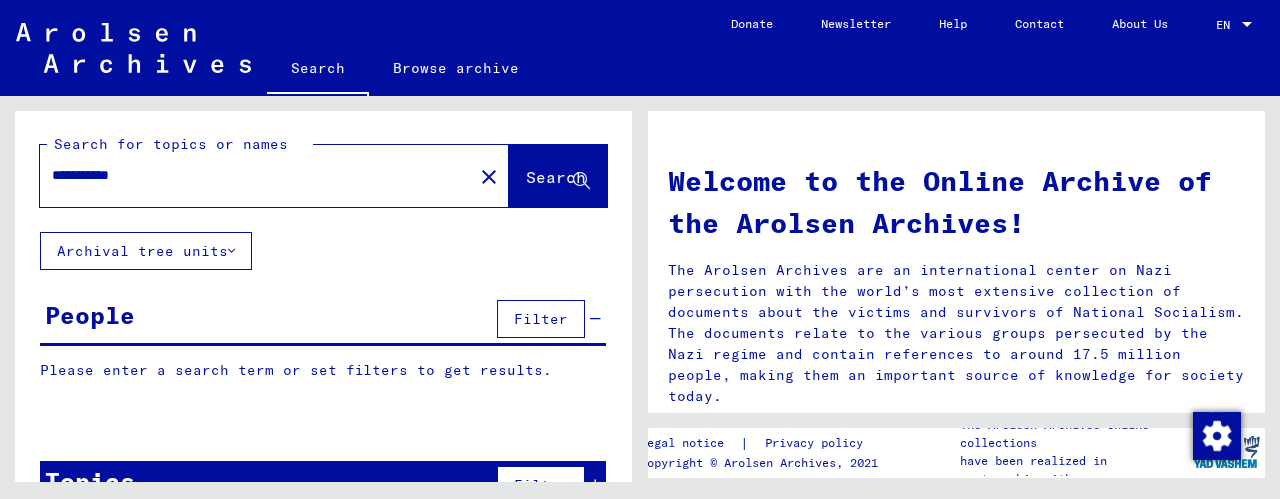 scroll, scrollTop: 0, scrollLeft: 0, axis: both 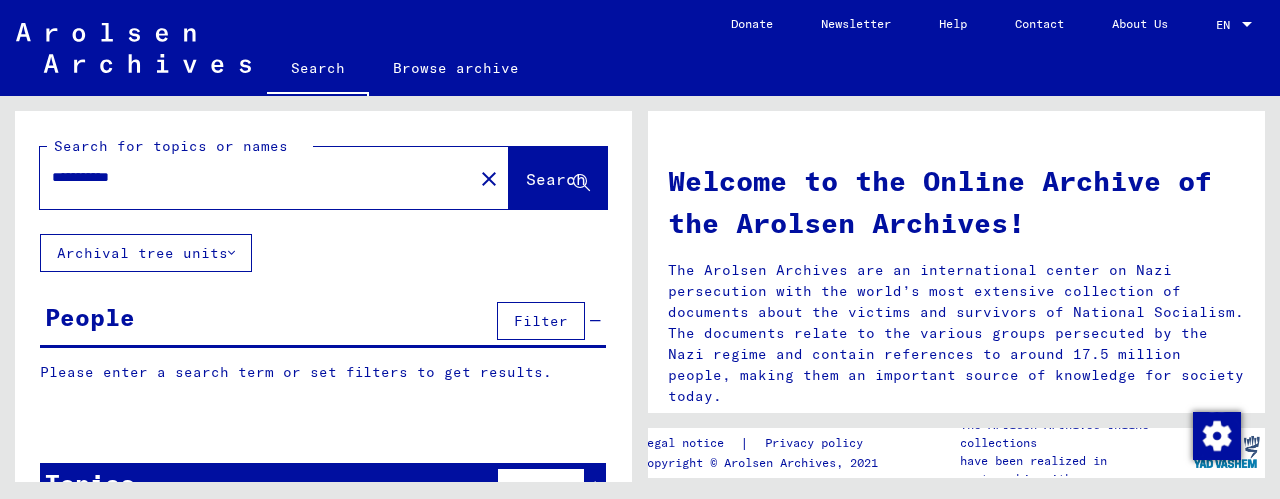 click on "Search" 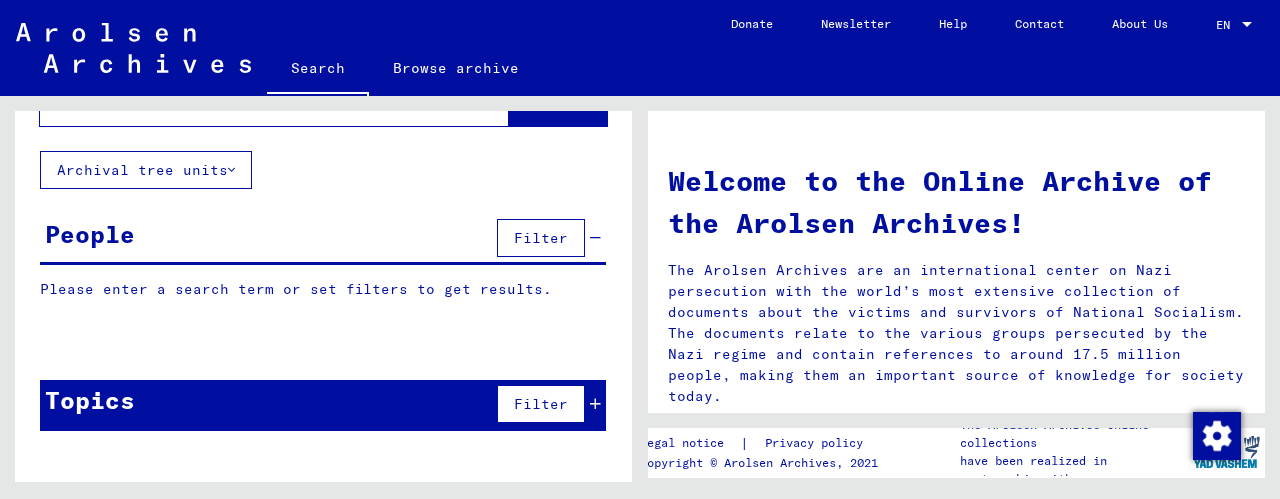 scroll, scrollTop: 86, scrollLeft: 0, axis: vertical 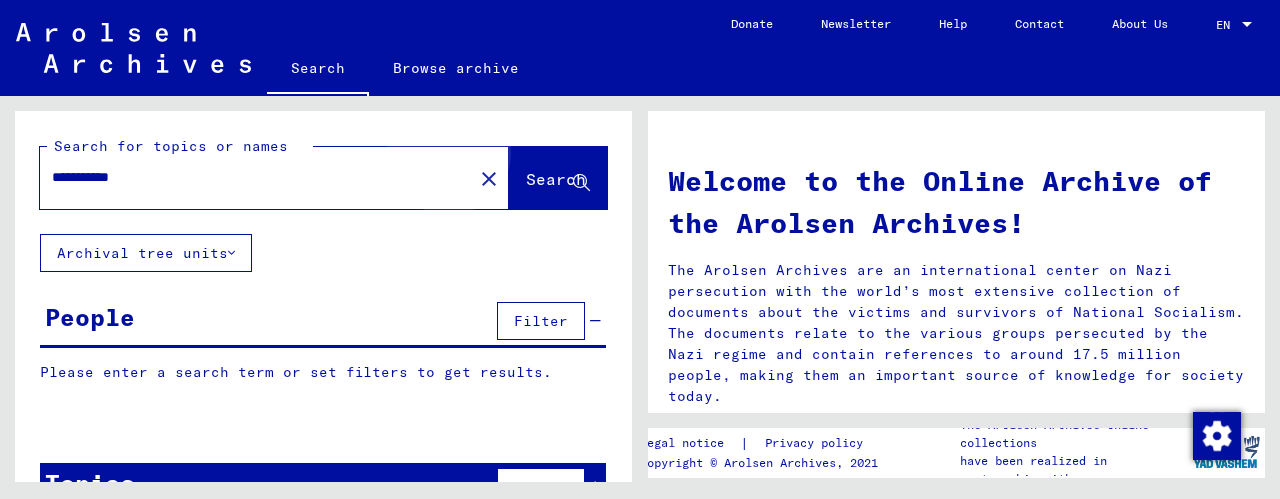 click on "Search" 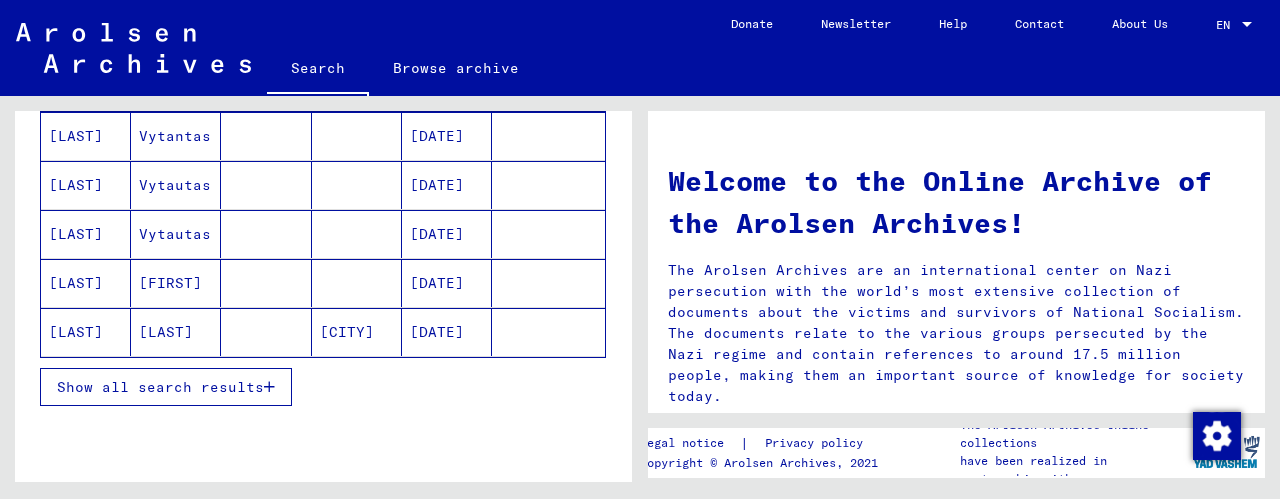 scroll, scrollTop: 327, scrollLeft: 0, axis: vertical 